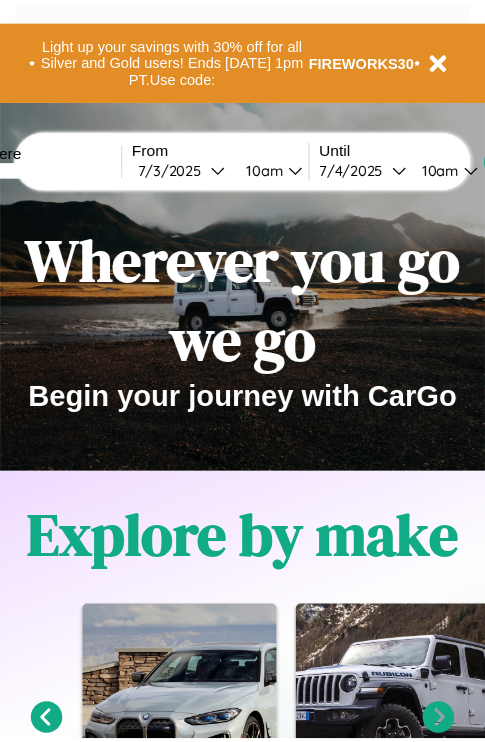 scroll, scrollTop: 0, scrollLeft: 0, axis: both 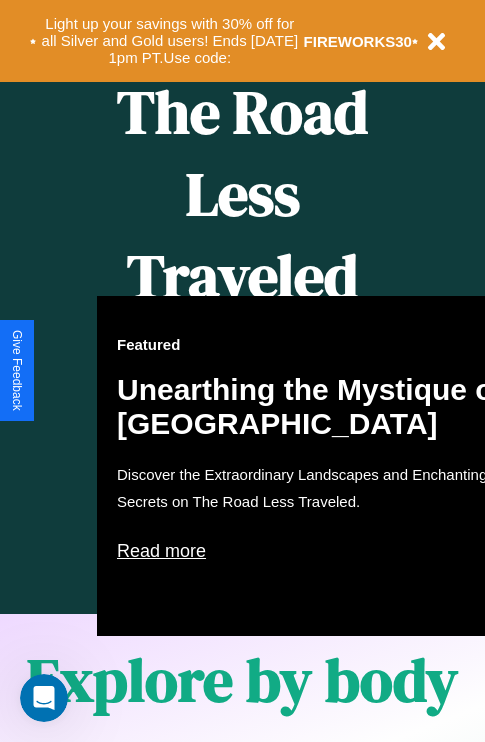 click on "Featured Unearthing the Mystique of [GEOGRAPHIC_DATA] Discover the Extraordinary Landscapes and Enchanting Secrets on The Road Less Traveled. Read more" at bounding box center (317, 466) 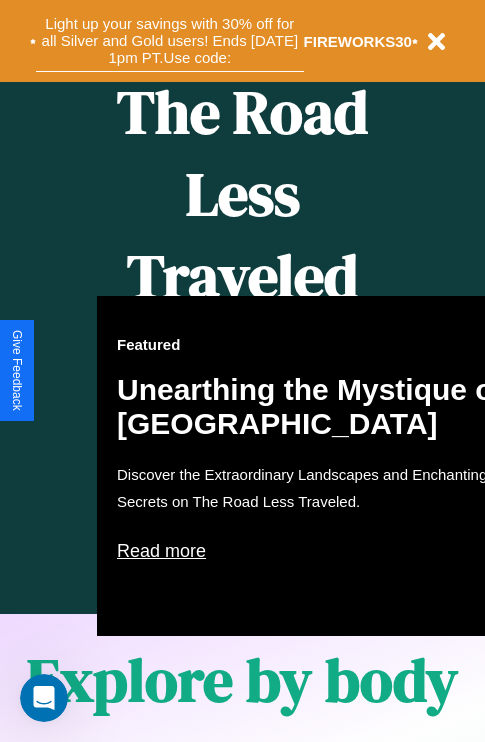 click on "Light up your savings with 30% off for all Silver and Gold users! Ends [DATE] 1pm PT.  Use code:" at bounding box center [170, 41] 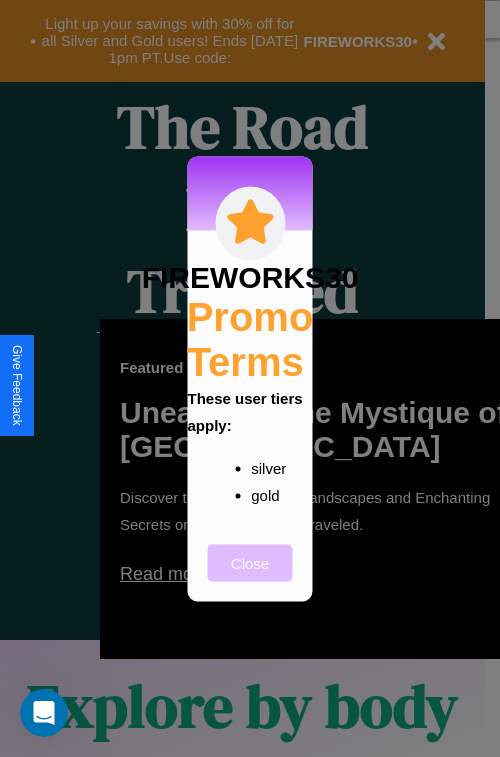 click on "Close" at bounding box center [250, 562] 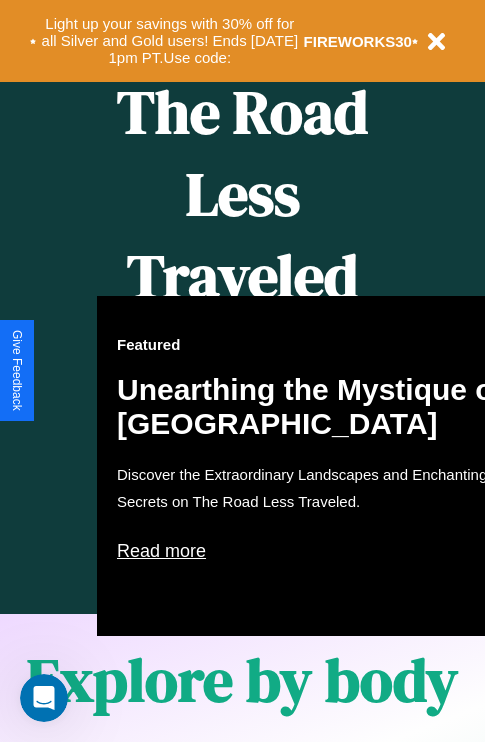 scroll, scrollTop: 0, scrollLeft: 0, axis: both 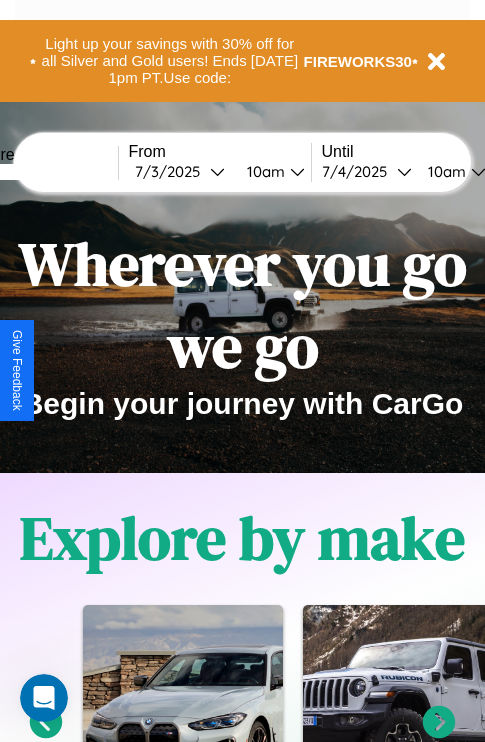click at bounding box center (43, 172) 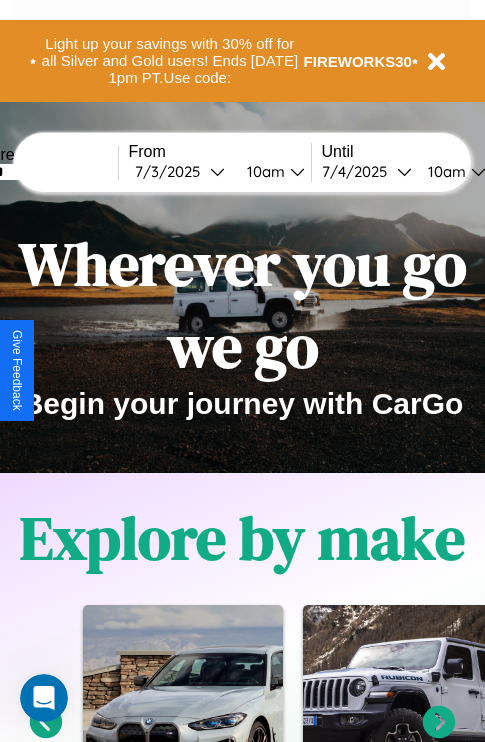 type on "******" 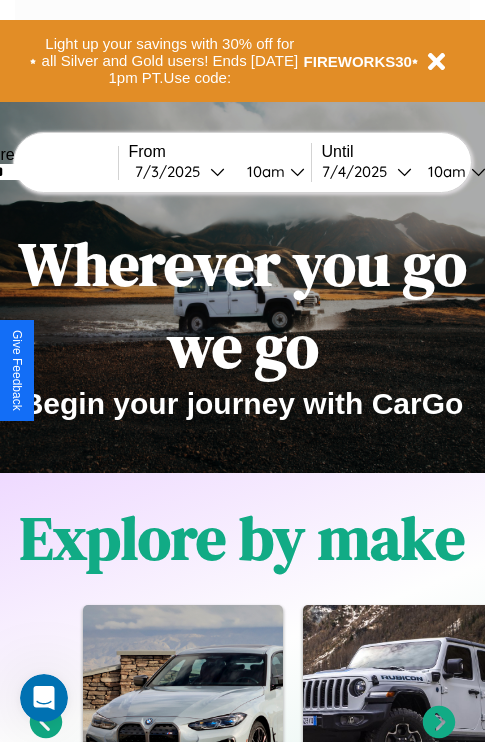click on "[DATE]" at bounding box center [172, 171] 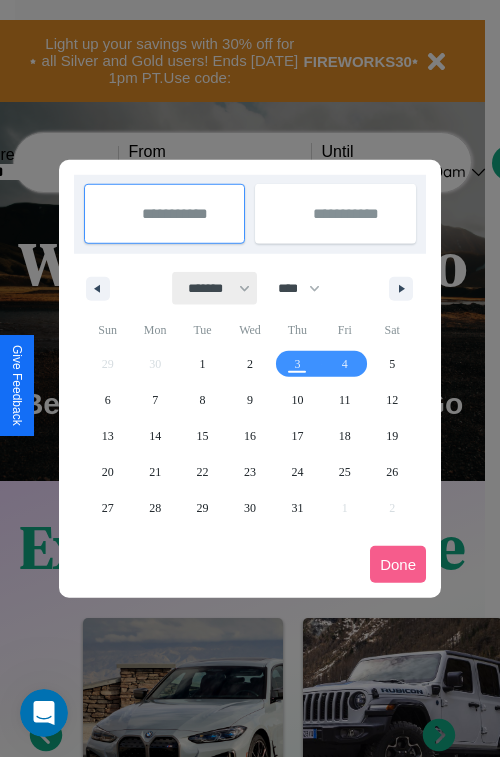 click on "******* ******** ***** ***** *** **** **** ****** ********* ******* ******** ********" at bounding box center (215, 288) 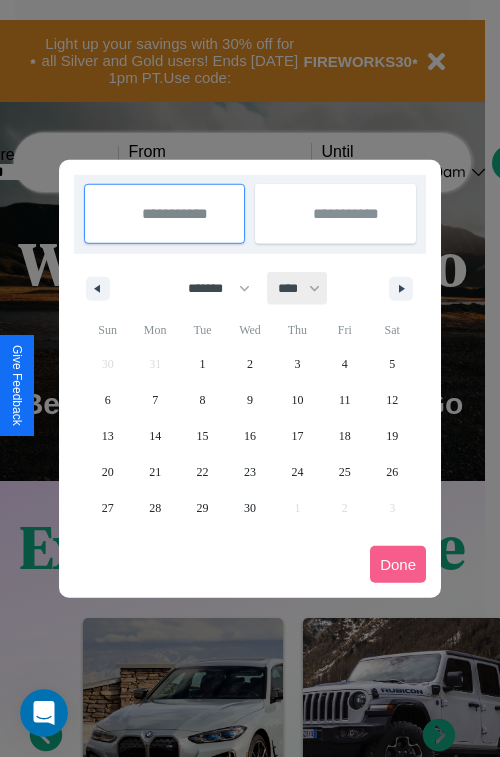 click on "**** **** **** **** **** **** **** **** **** **** **** **** **** **** **** **** **** **** **** **** **** **** **** **** **** **** **** **** **** **** **** **** **** **** **** **** **** **** **** **** **** **** **** **** **** **** **** **** **** **** **** **** **** **** **** **** **** **** **** **** **** **** **** **** **** **** **** **** **** **** **** **** **** **** **** **** **** **** **** **** **** **** **** **** **** **** **** **** **** **** **** **** **** **** **** **** **** **** **** **** **** **** **** **** **** **** **** **** **** **** **** **** **** **** **** **** **** **** **** **** ****" at bounding box center [298, 288] 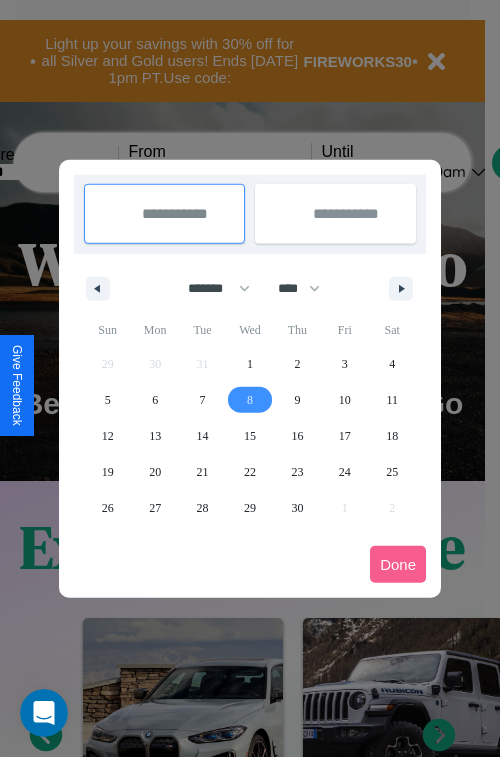click on "8" at bounding box center (250, 400) 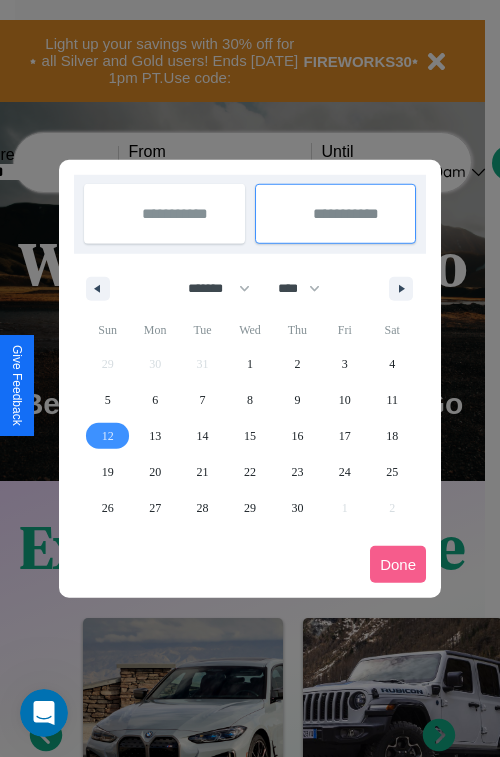 click on "12" at bounding box center (108, 436) 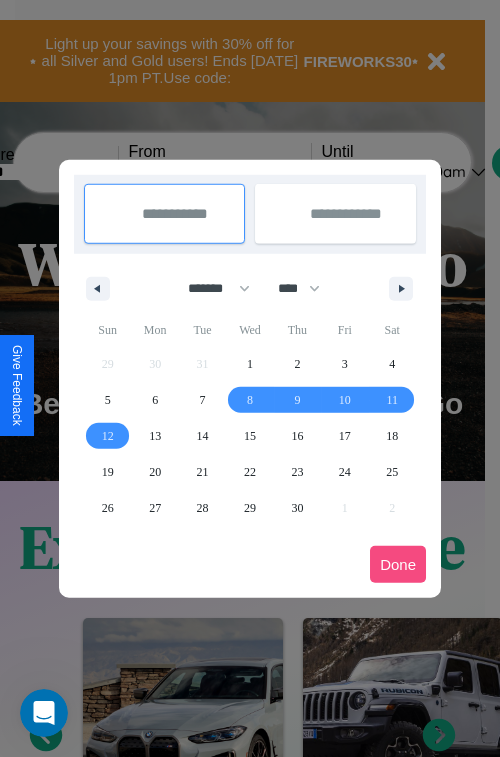 click on "Done" at bounding box center [398, 564] 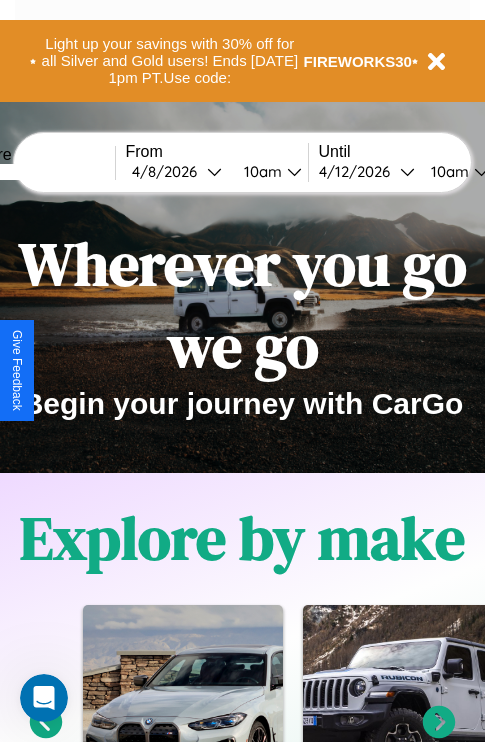 scroll, scrollTop: 0, scrollLeft: 71, axis: horizontal 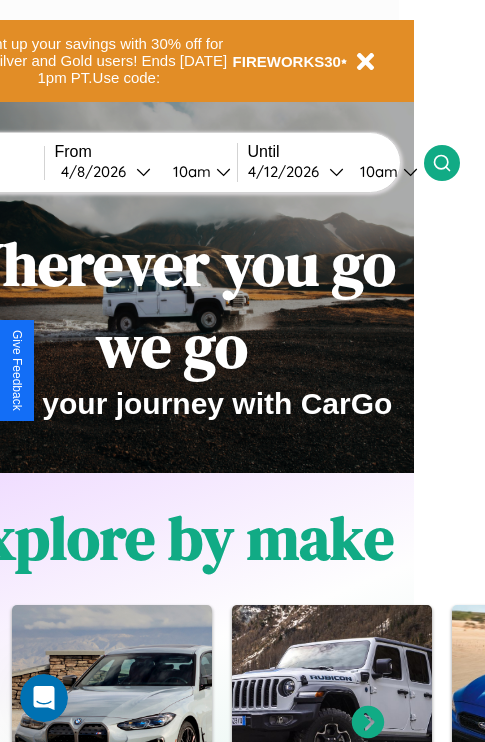 click 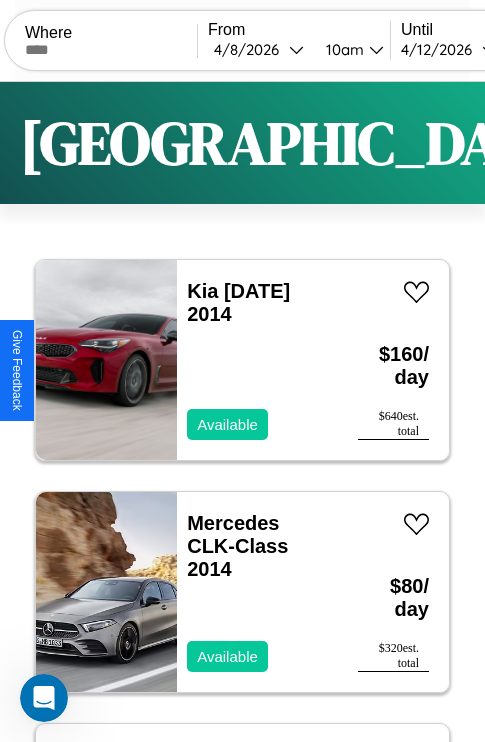 scroll, scrollTop: 66, scrollLeft: 0, axis: vertical 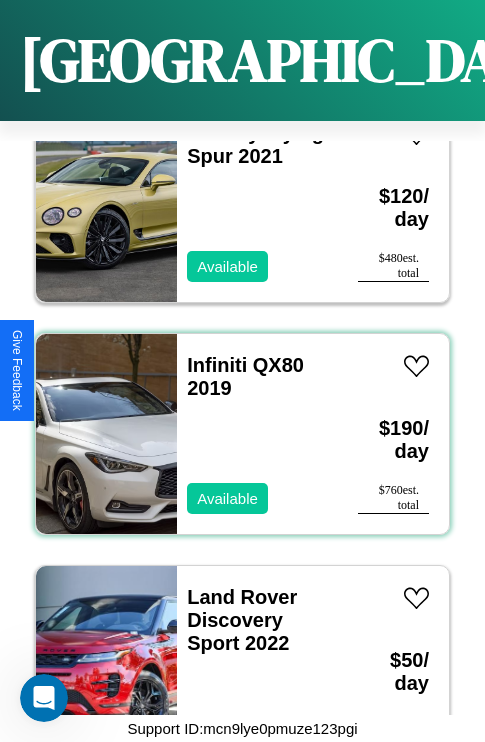 click on "Infiniti   QX80   2019 Available" at bounding box center (257, 434) 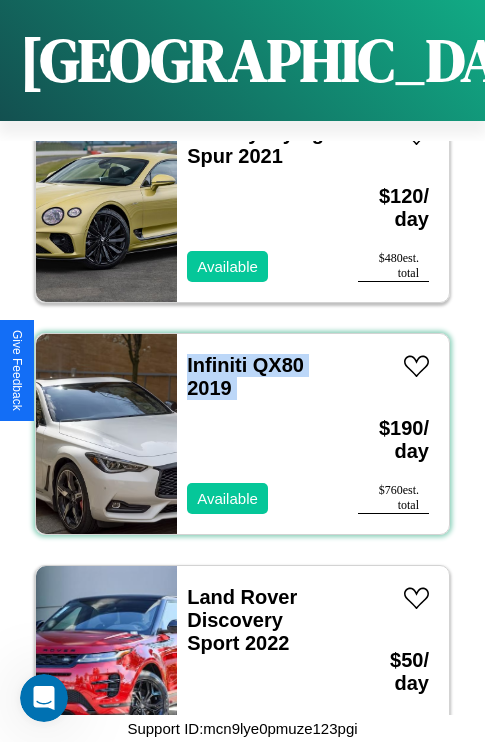 click on "Infiniti   QX80   2019 Available" at bounding box center (257, 434) 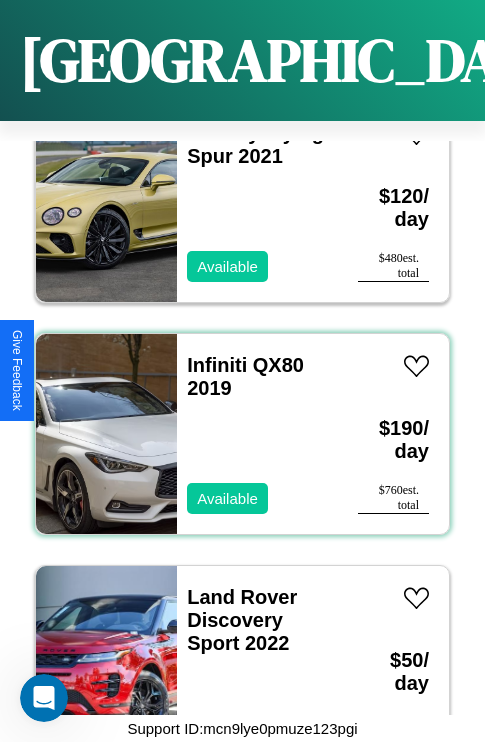 click on "Infiniti   QX80   2019 Available" at bounding box center (257, 434) 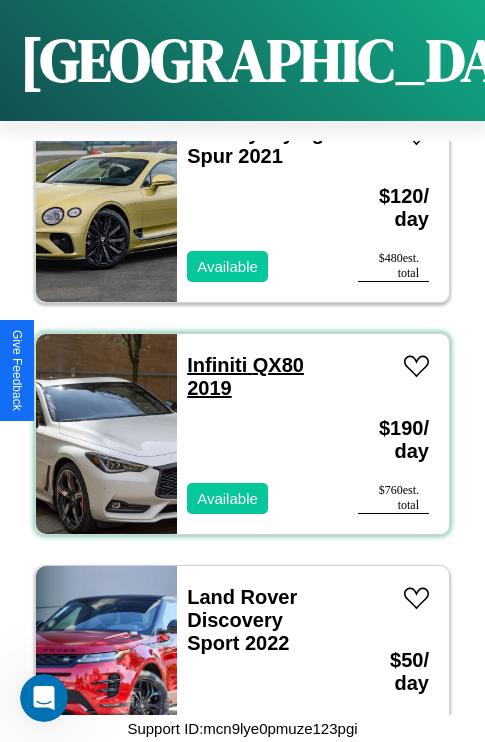 click on "Infiniti   QX80   2019" at bounding box center [245, 376] 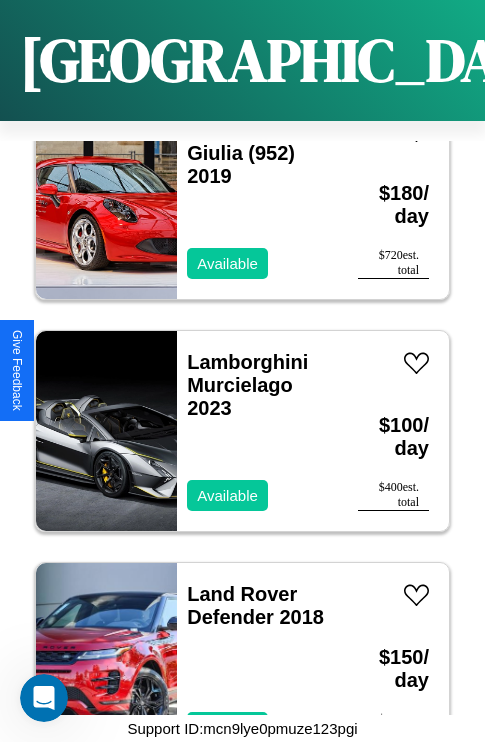 scroll, scrollTop: 1235, scrollLeft: 0, axis: vertical 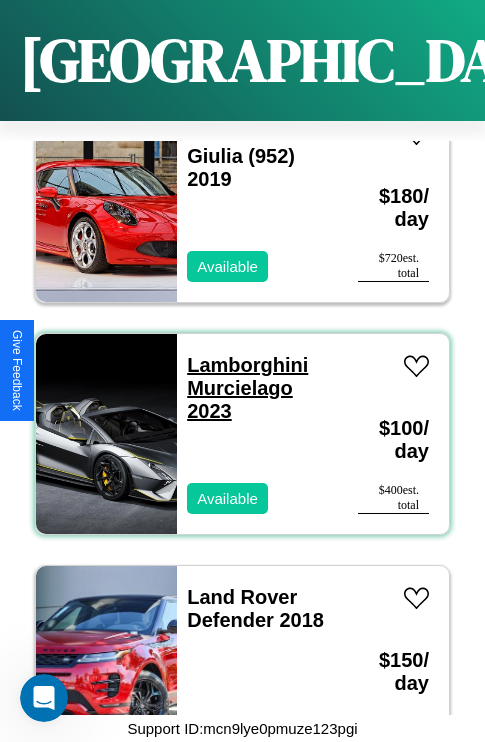click on "Lamborghini   Murcielago   2023" at bounding box center [247, 388] 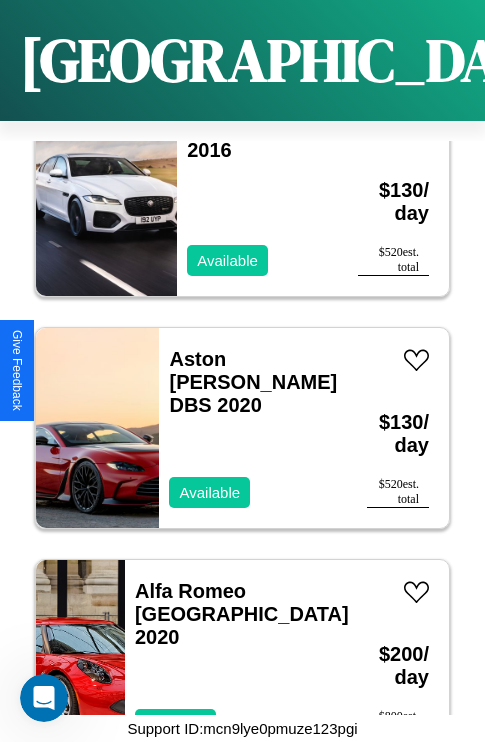scroll, scrollTop: 24435, scrollLeft: 0, axis: vertical 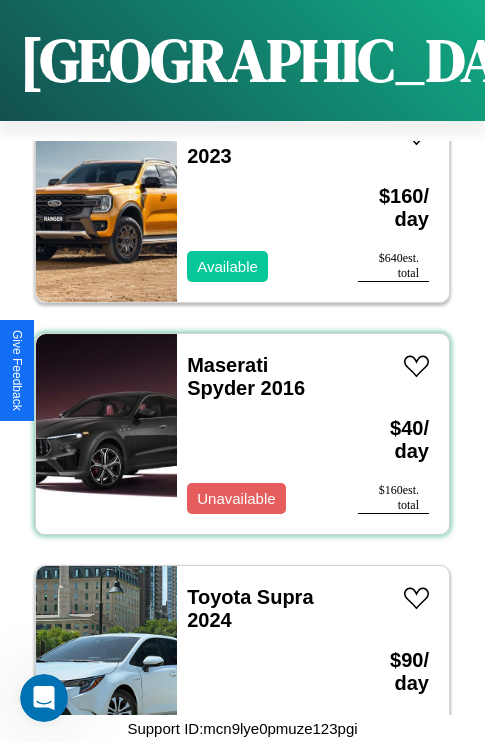 click on "Maserati   Spyder   2016 Unavailable" at bounding box center (257, 434) 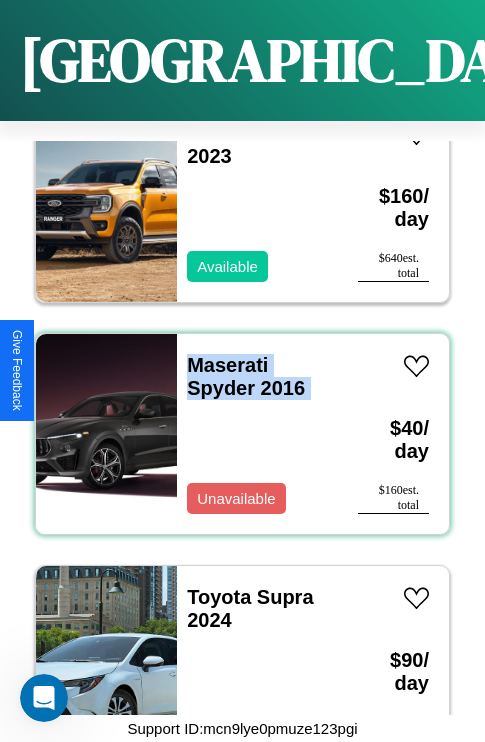 click on "Maserati   Spyder   2016 Unavailable" at bounding box center (257, 434) 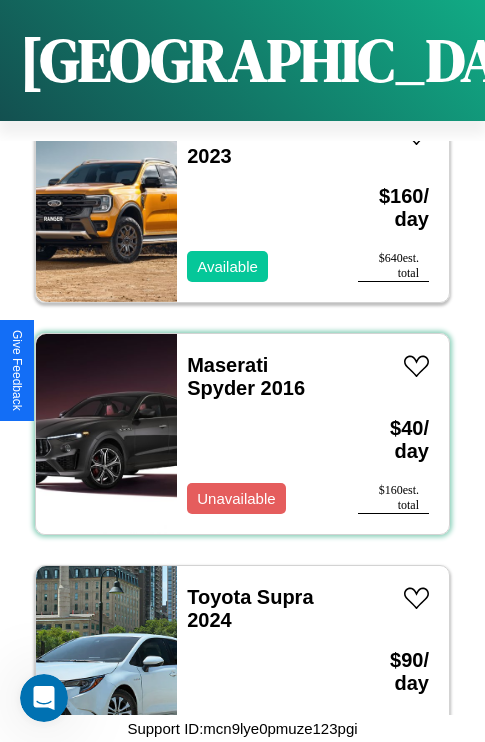 click on "Maserati   Spyder   2016 Unavailable" at bounding box center (257, 434) 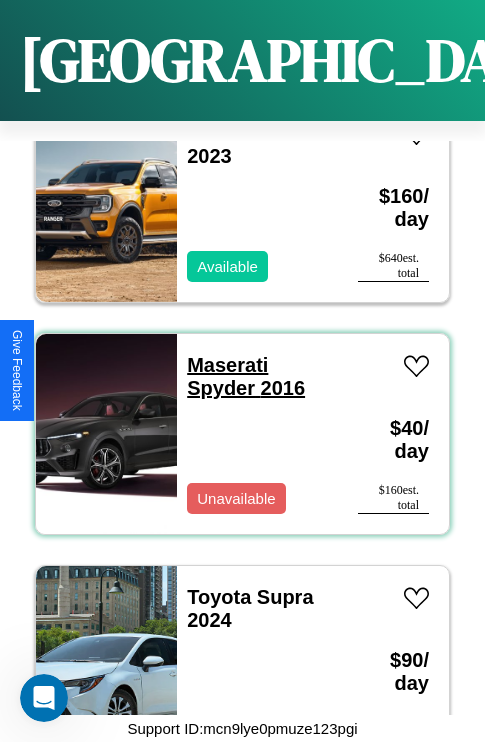 click on "Maserati   Spyder   2016" at bounding box center (246, 376) 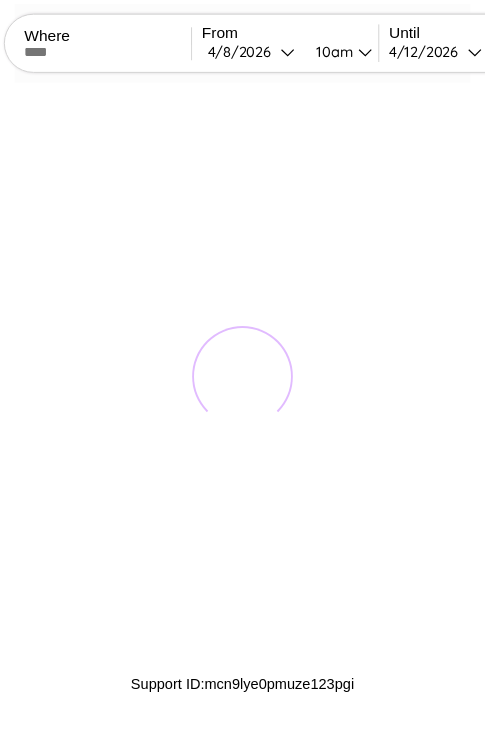 scroll, scrollTop: 0, scrollLeft: 0, axis: both 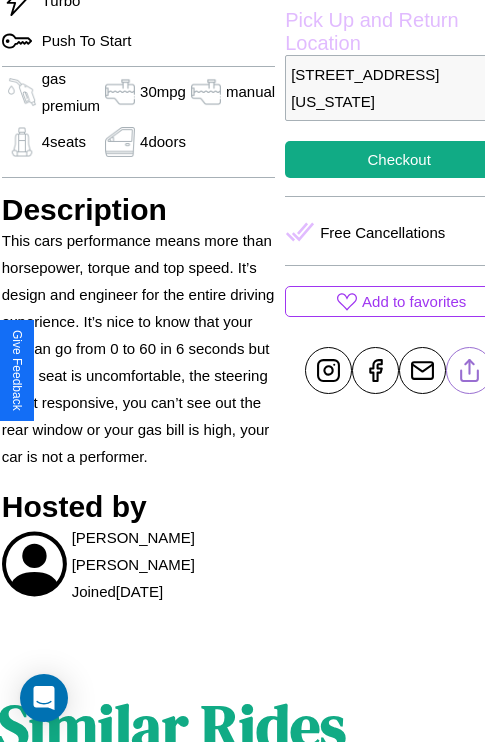 click 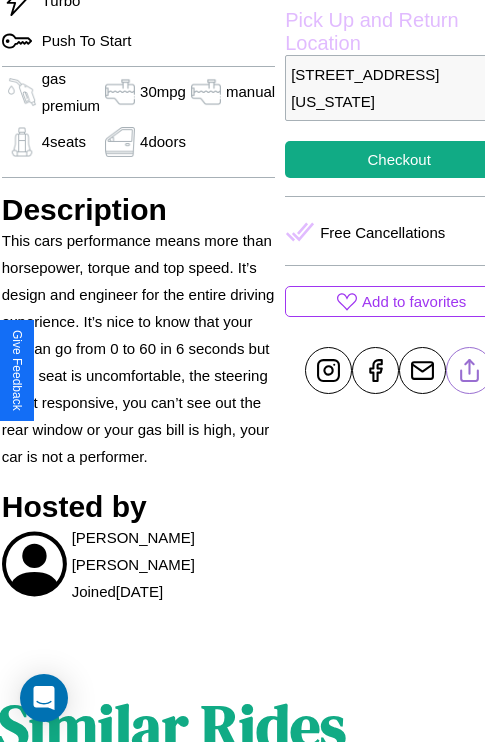 scroll, scrollTop: 408, scrollLeft: 91, axis: both 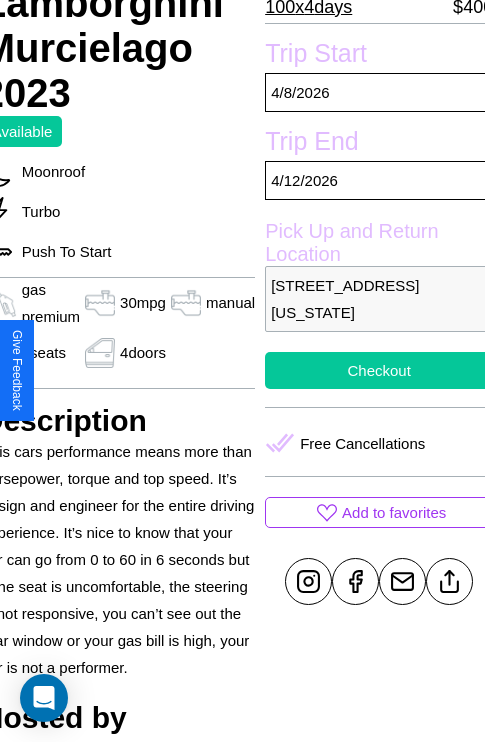 click on "Checkout" at bounding box center (379, 370) 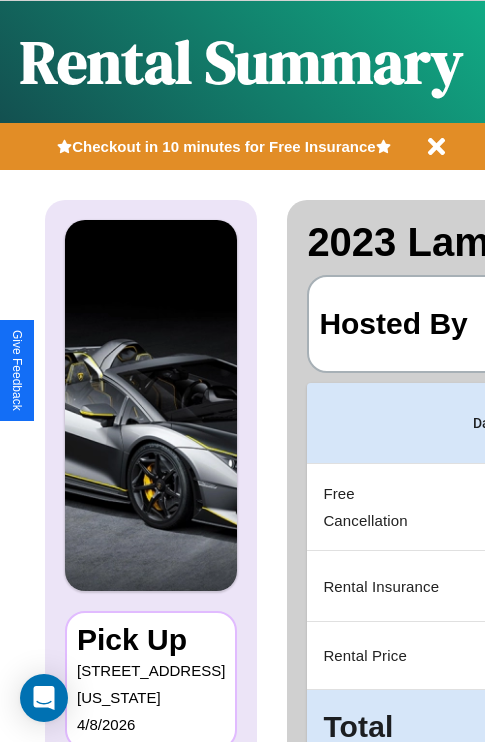 scroll, scrollTop: 90, scrollLeft: 0, axis: vertical 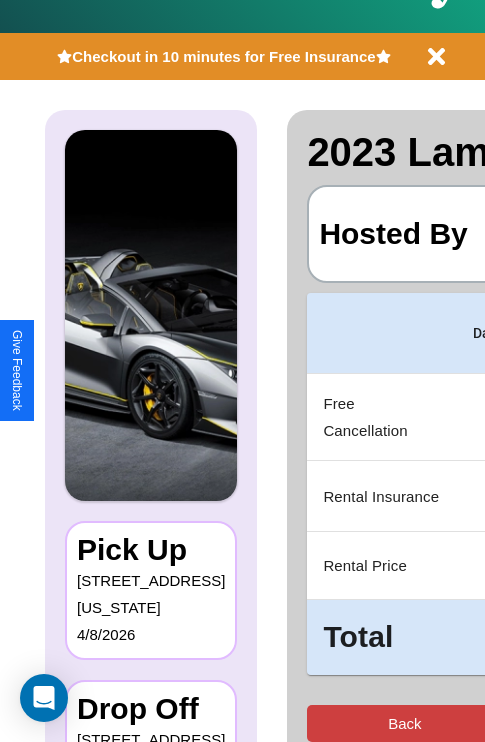 click on "Back" at bounding box center [404, 723] 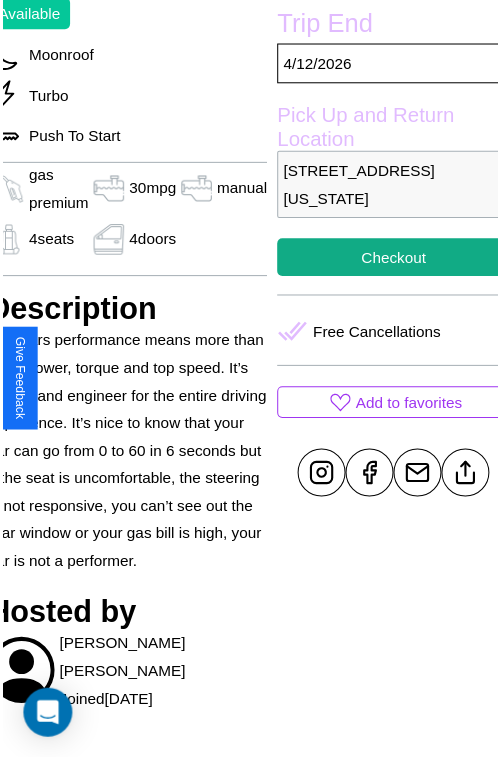 scroll, scrollTop: 550, scrollLeft: 91, axis: both 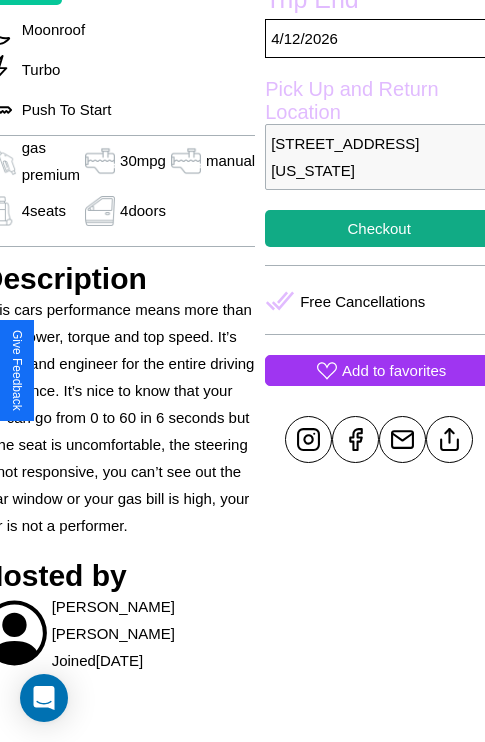 click on "Add to favorites" at bounding box center [394, 370] 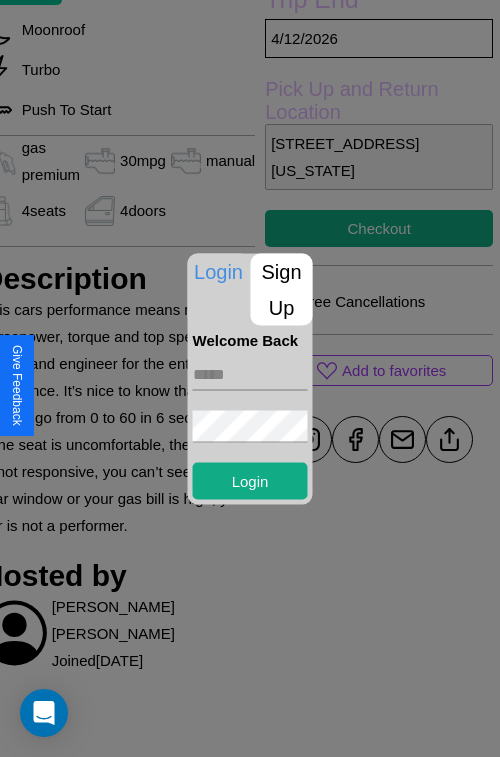click at bounding box center [250, 374] 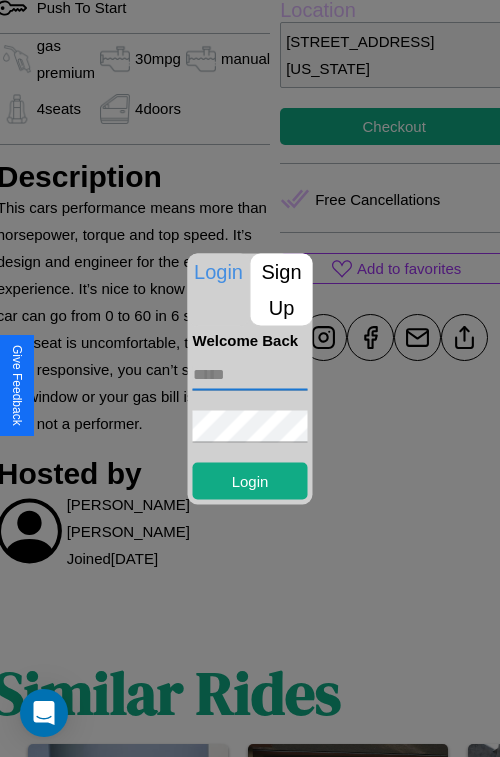 scroll, scrollTop: 969, scrollLeft: 30, axis: both 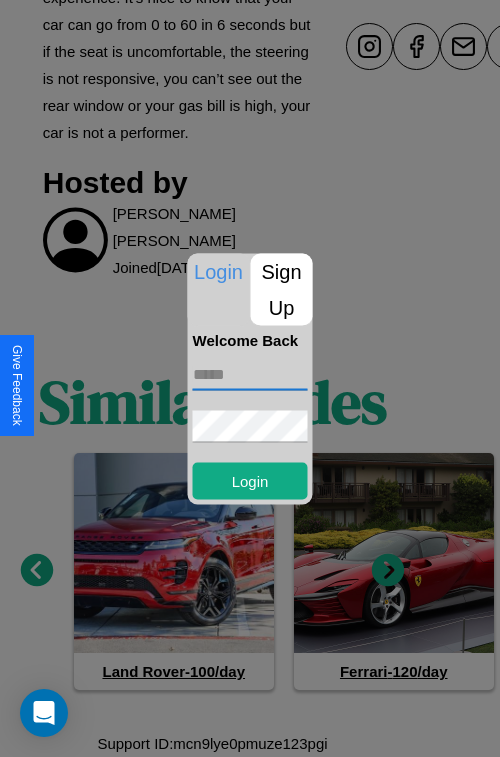 click at bounding box center (250, 378) 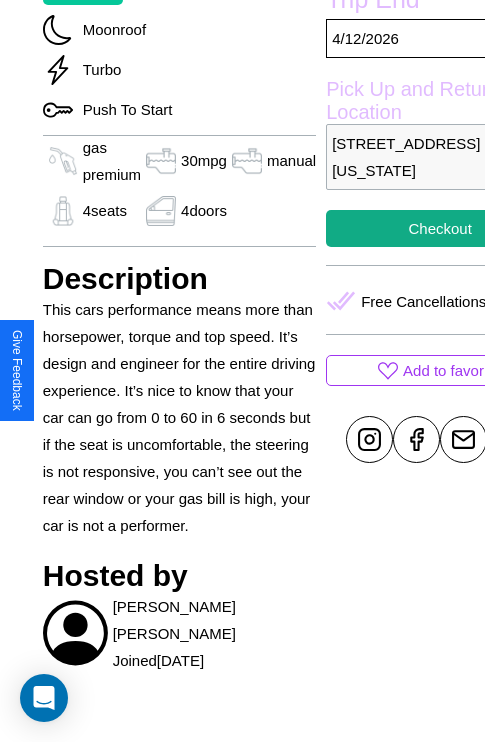 scroll, scrollTop: 822, scrollLeft: 30, axis: both 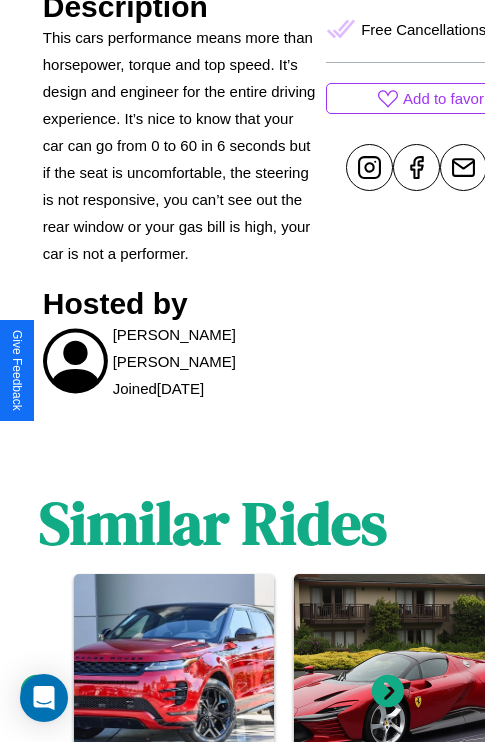 click 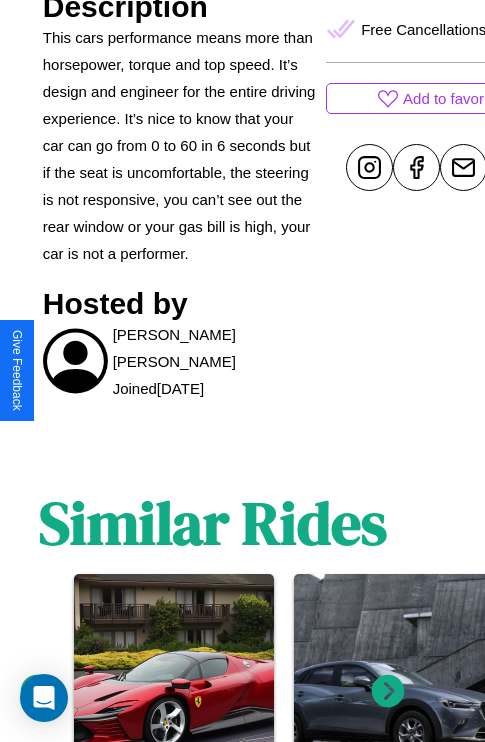 click 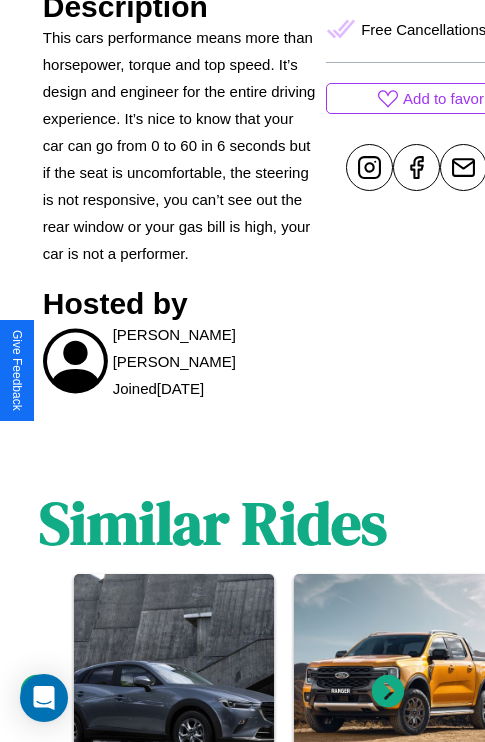 click 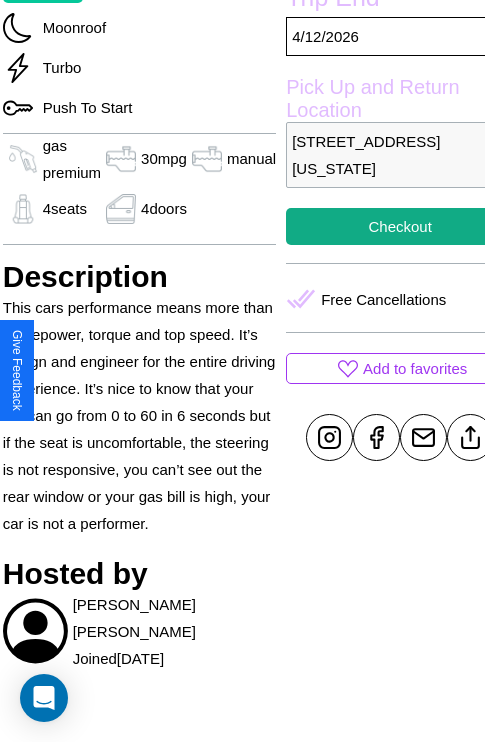 scroll, scrollTop: 408, scrollLeft: 91, axis: both 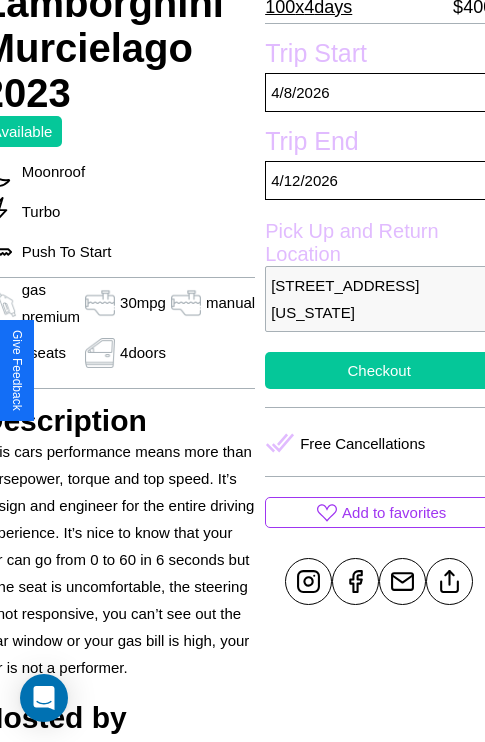 click on "Checkout" at bounding box center [379, 370] 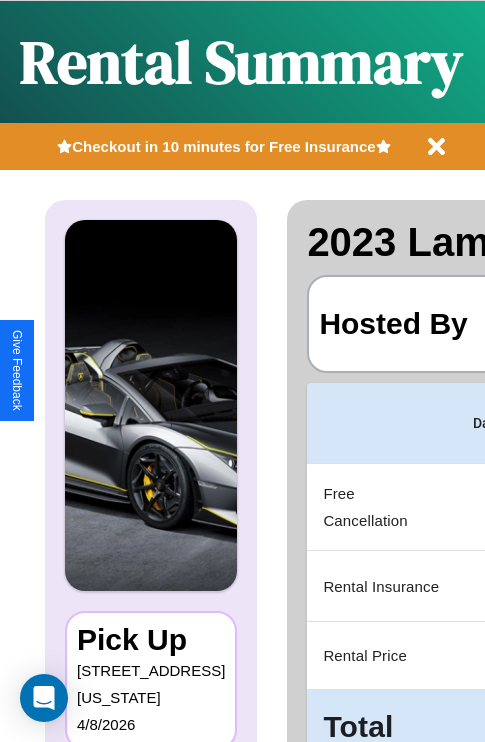 scroll, scrollTop: 0, scrollLeft: 378, axis: horizontal 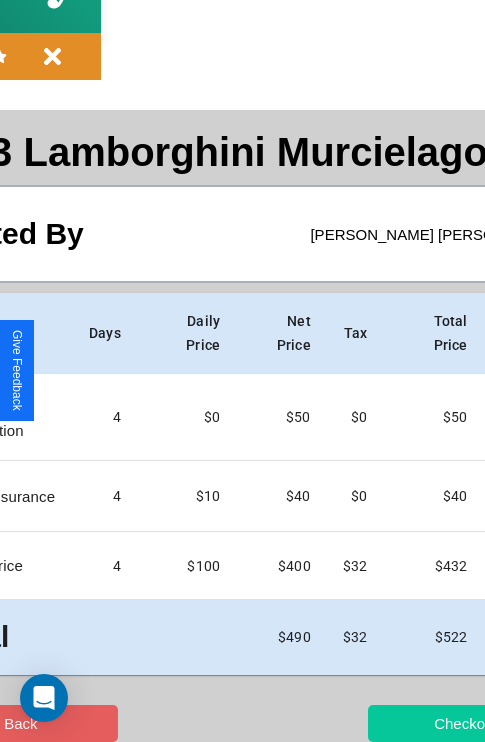 click on "Checkout" at bounding box center [465, 723] 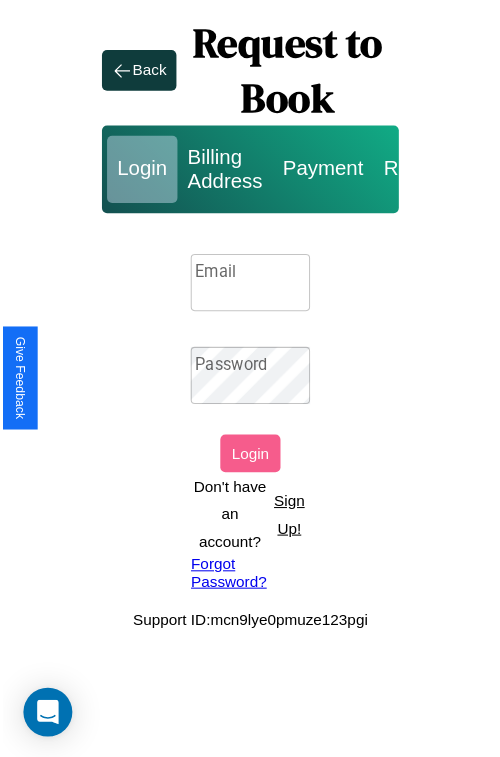 scroll, scrollTop: 0, scrollLeft: 0, axis: both 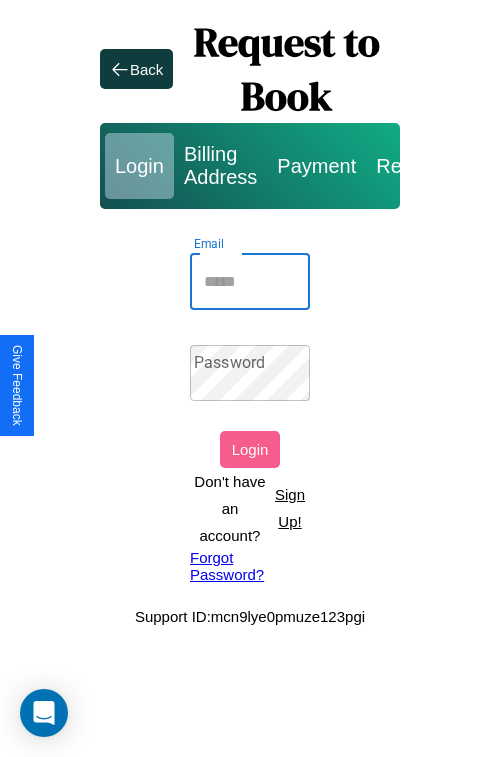 click on "Email" at bounding box center [250, 282] 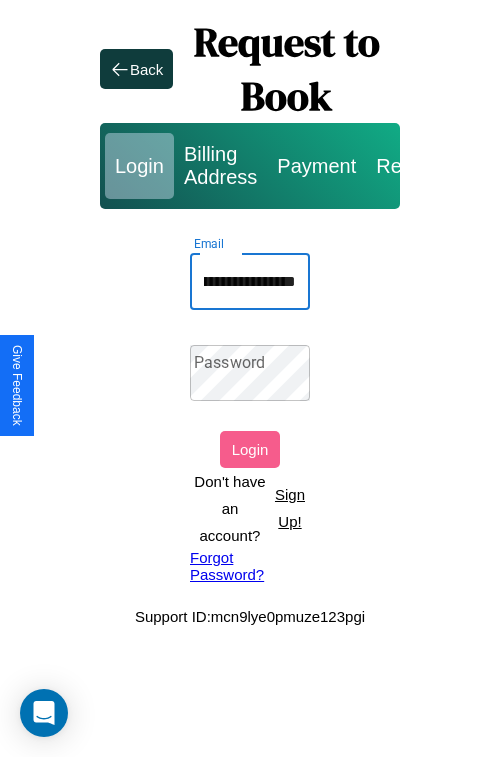 scroll, scrollTop: 0, scrollLeft: 89, axis: horizontal 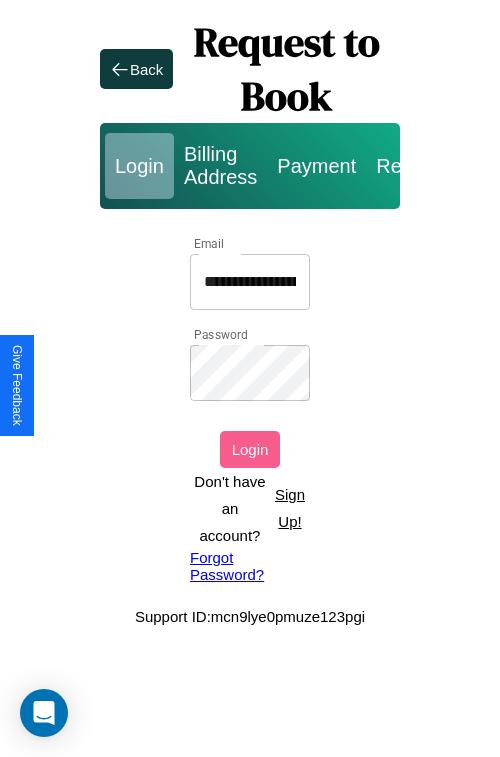 click on "Login" at bounding box center (250, 449) 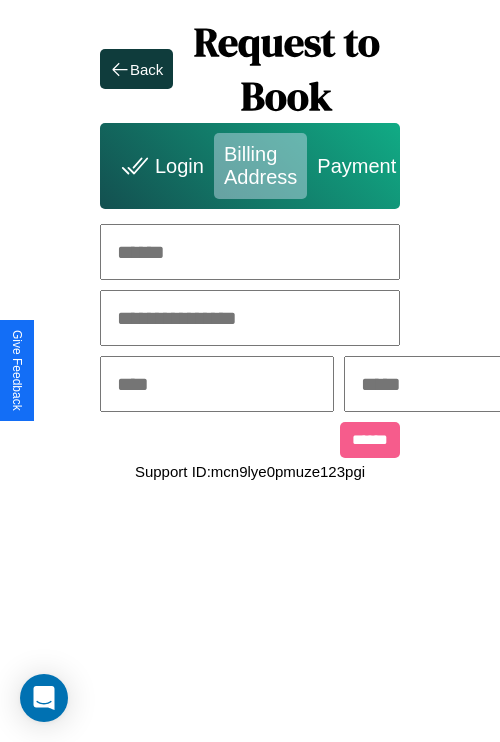 click at bounding box center (250, 252) 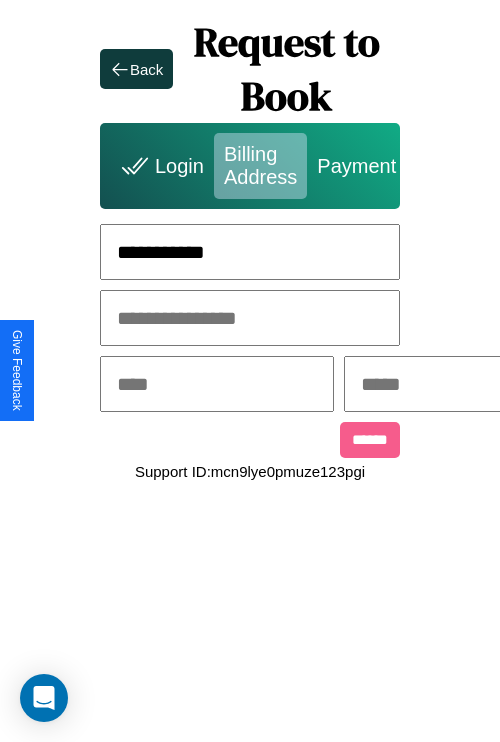 type on "**********" 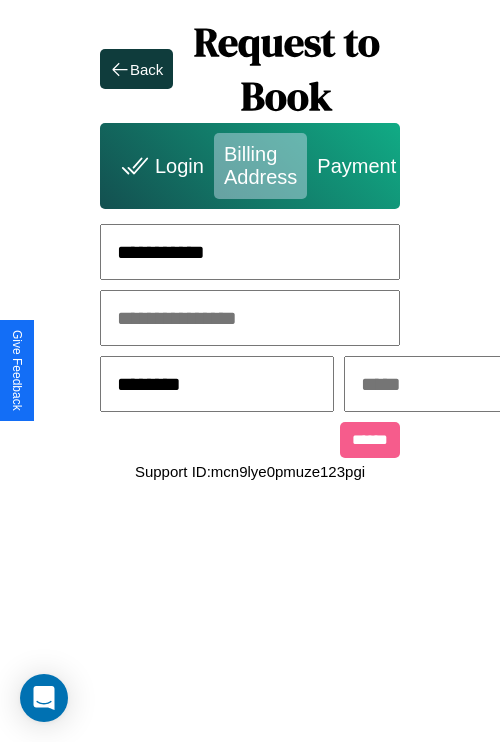 type on "********" 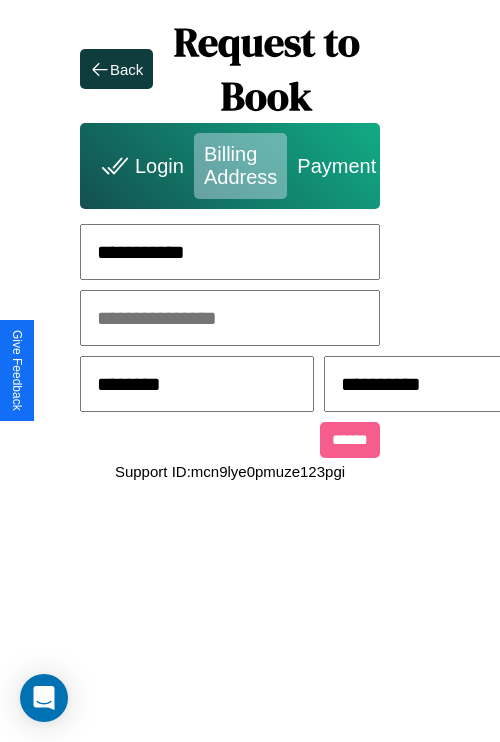 scroll, scrollTop: 0, scrollLeft: 517, axis: horizontal 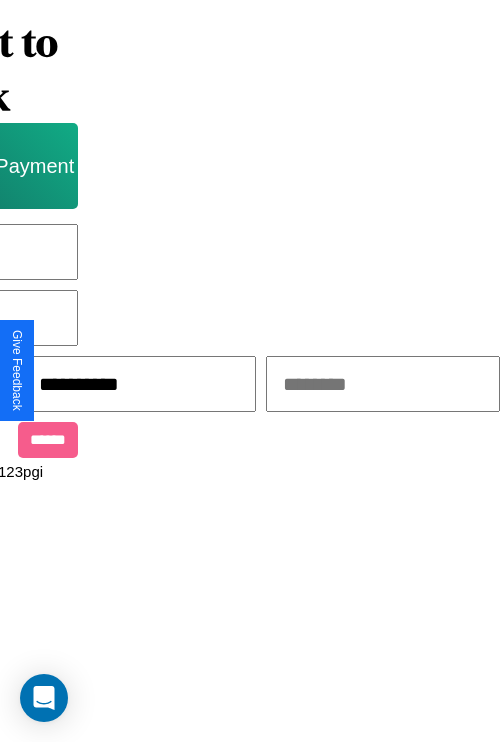 type on "**********" 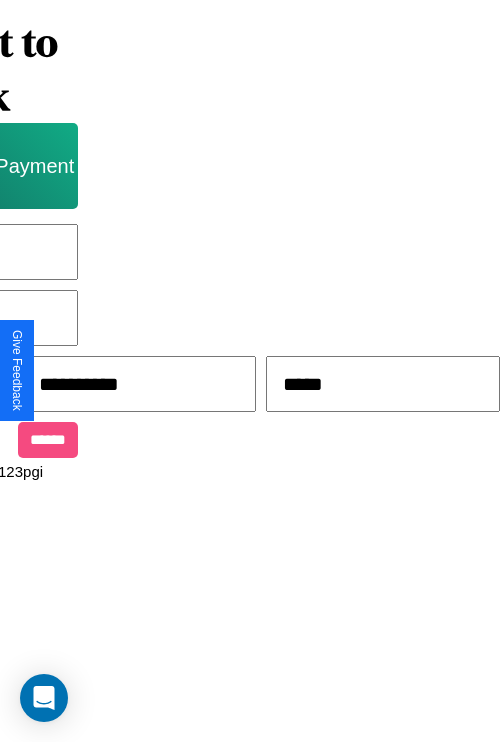type on "*****" 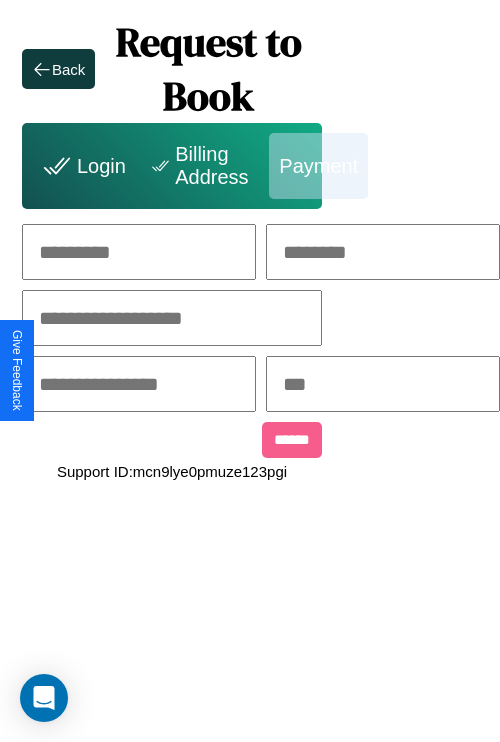 scroll, scrollTop: 0, scrollLeft: 208, axis: horizontal 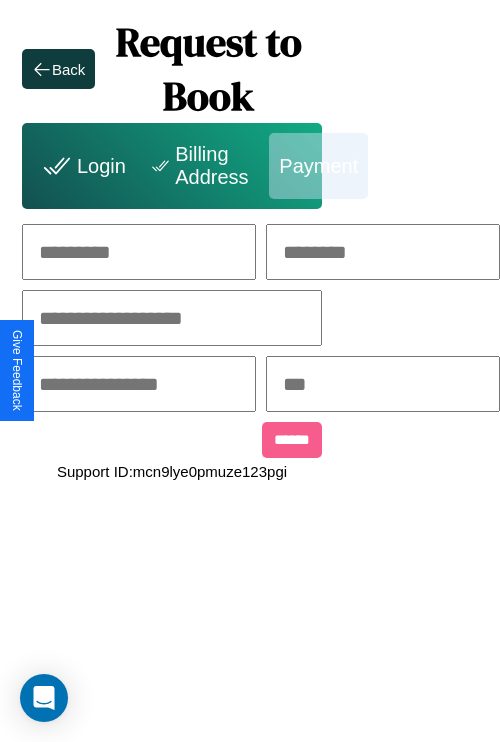 click at bounding box center (139, 252) 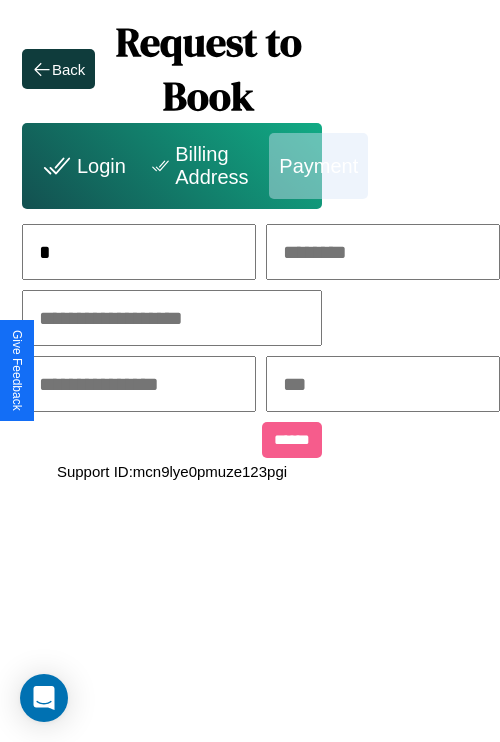 scroll, scrollTop: 0, scrollLeft: 130, axis: horizontal 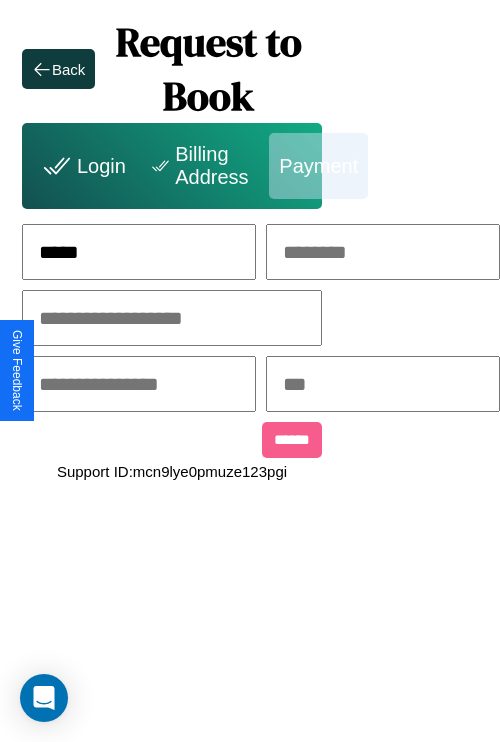 type on "*****" 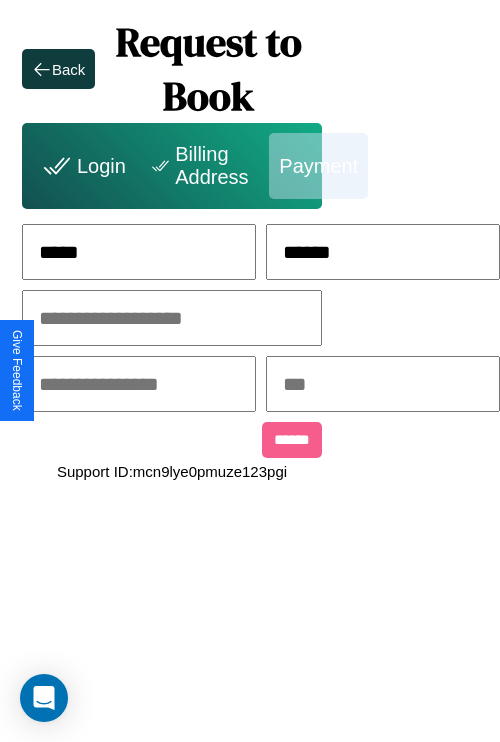 type on "******" 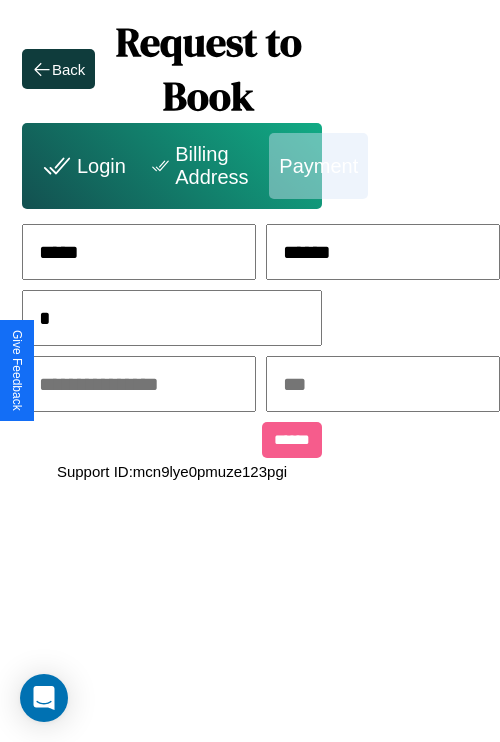 scroll, scrollTop: 0, scrollLeft: 128, axis: horizontal 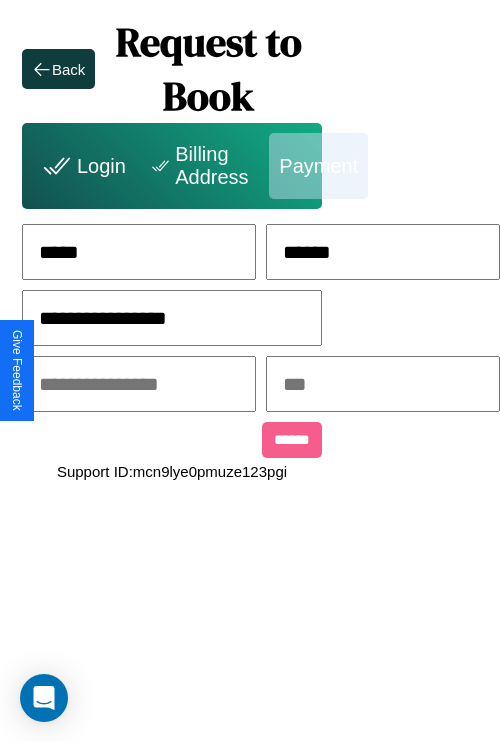 type on "**********" 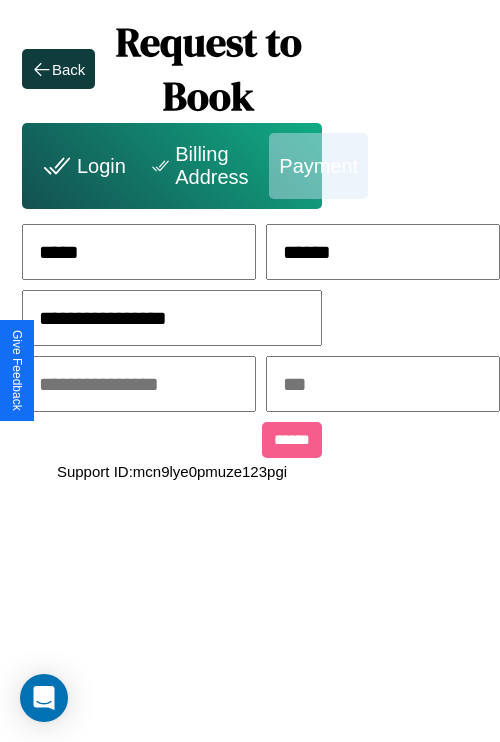 click at bounding box center (139, 384) 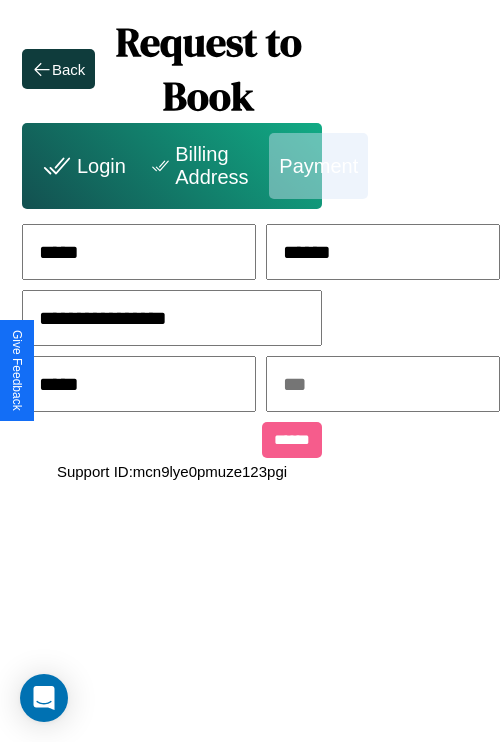 type on "*****" 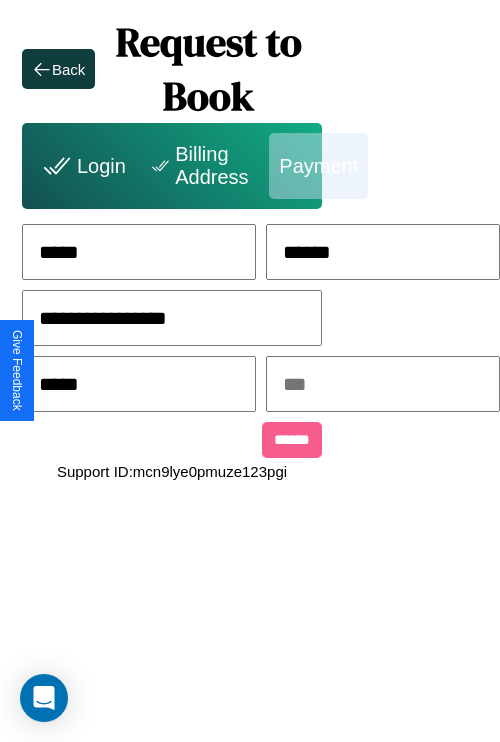 click at bounding box center (383, 384) 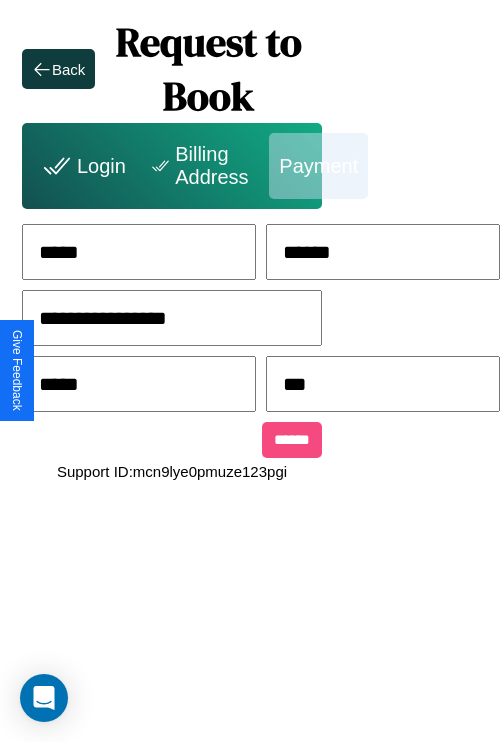 type on "***" 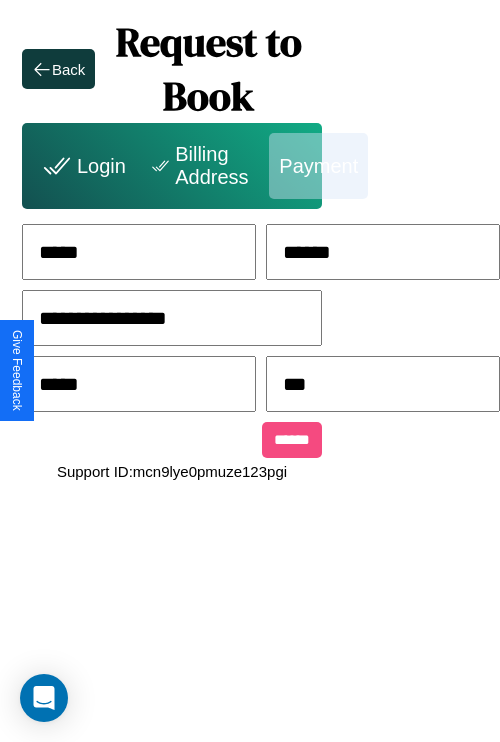 click on "******" at bounding box center [292, 440] 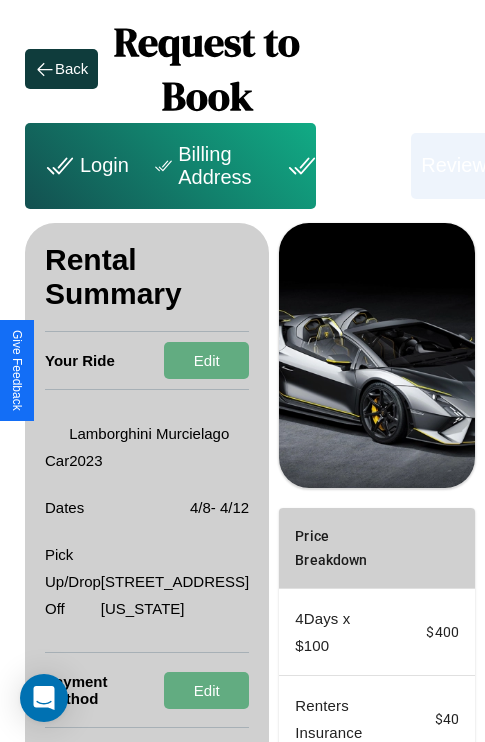 scroll, scrollTop: 328, scrollLeft: 72, axis: both 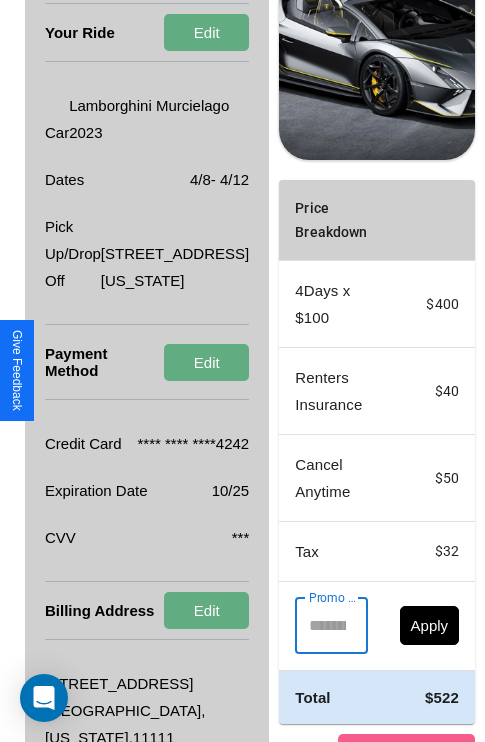 click on "Promo Code" at bounding box center (320, 626) 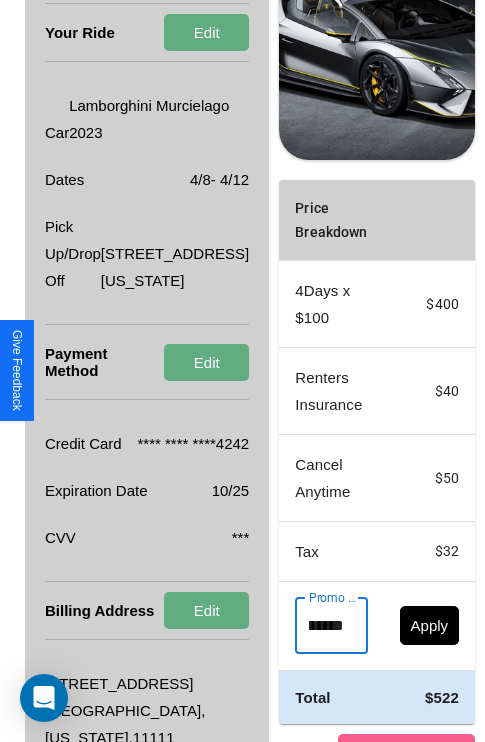 scroll, scrollTop: 0, scrollLeft: 50, axis: horizontal 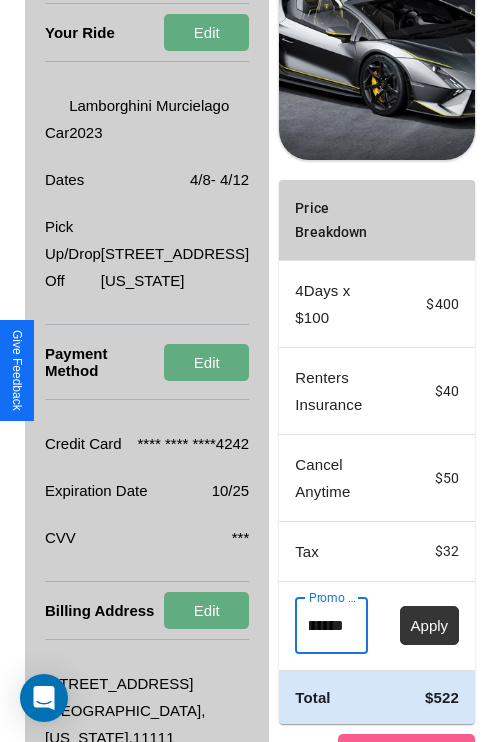 type on "********" 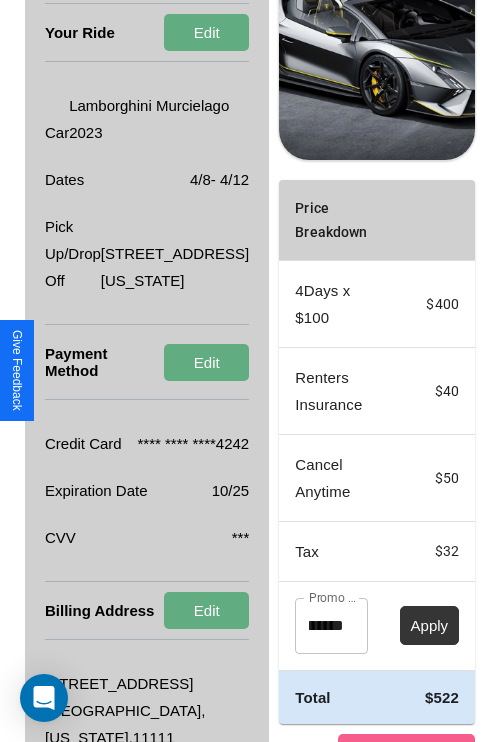 scroll, scrollTop: 0, scrollLeft: 0, axis: both 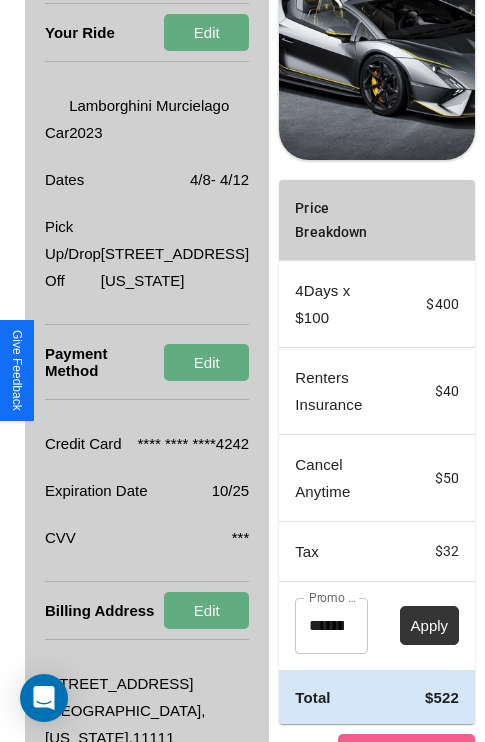 click on "Apply" at bounding box center (430, 625) 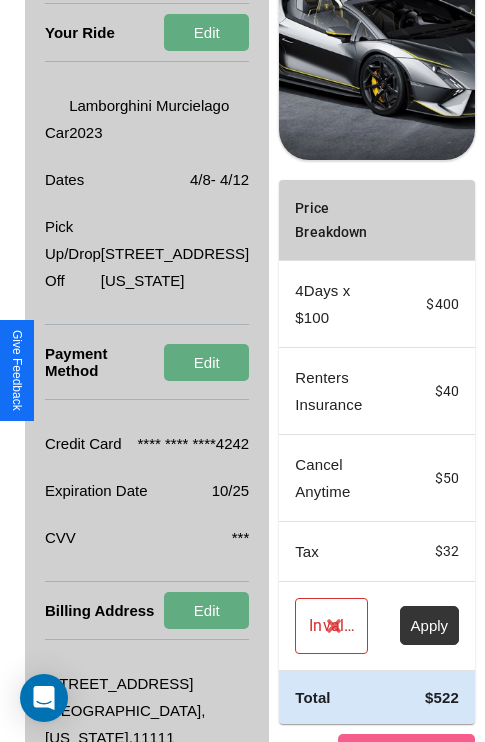 scroll, scrollTop: 482, scrollLeft: 72, axis: both 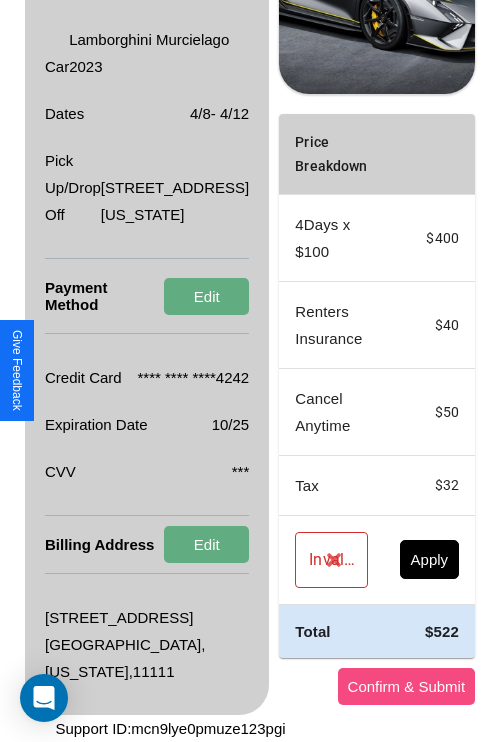 click on "Confirm & Submit" at bounding box center (407, 686) 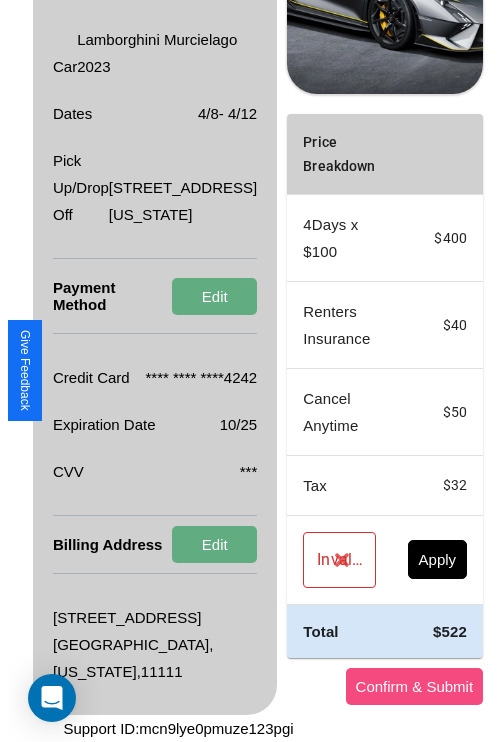scroll, scrollTop: 0, scrollLeft: 72, axis: horizontal 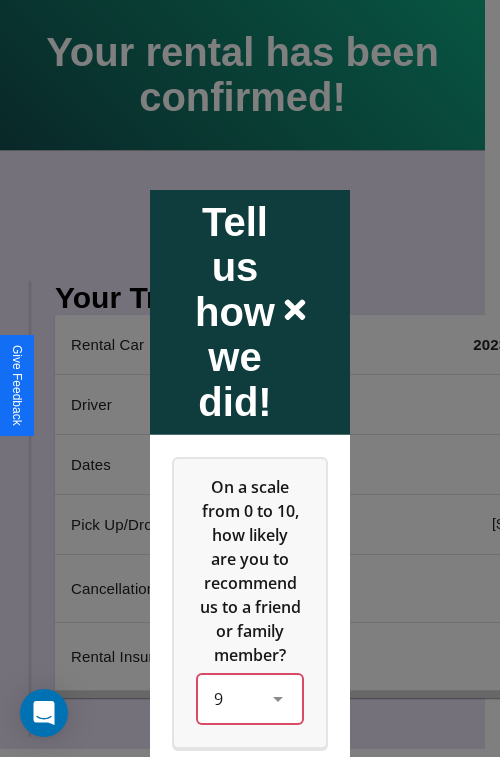 click on "9" at bounding box center (250, 698) 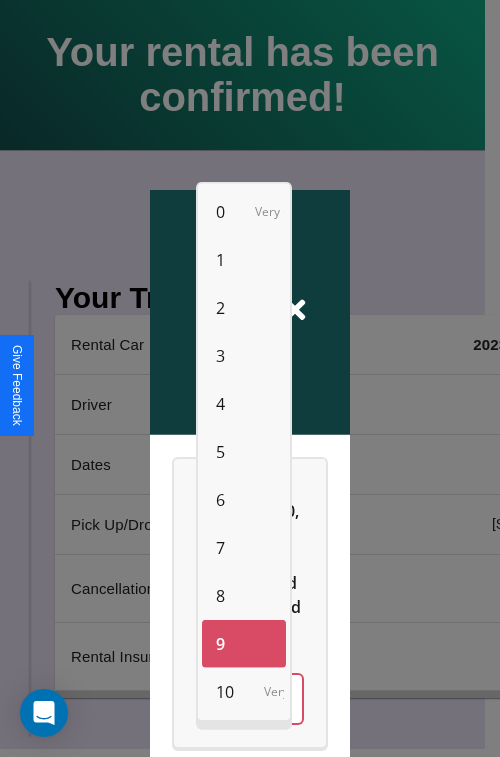 click on "3" at bounding box center (220, 356) 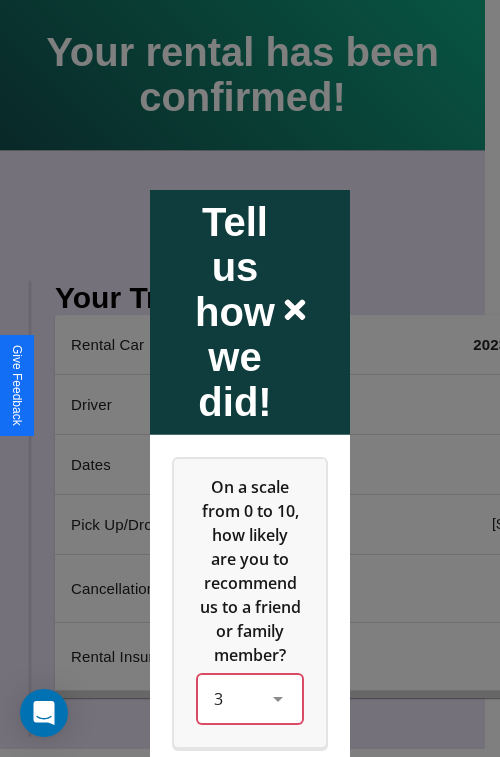 scroll, scrollTop: 334, scrollLeft: 0, axis: vertical 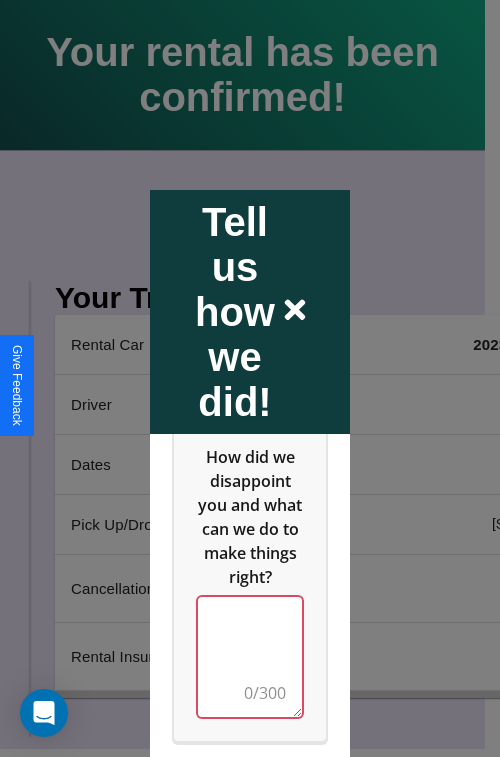 click at bounding box center [250, 656] 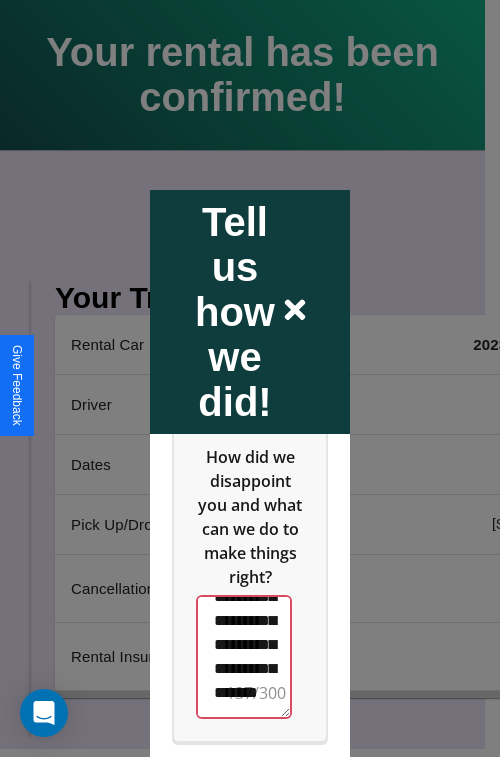 scroll, scrollTop: 564, scrollLeft: 0, axis: vertical 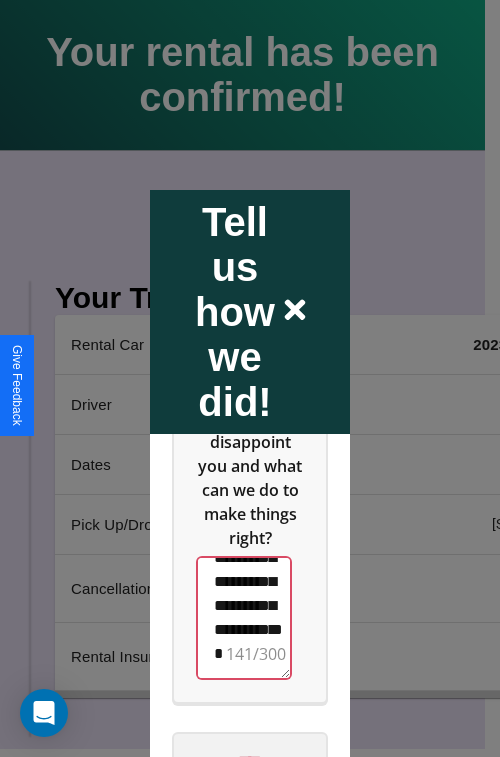 type on "**********" 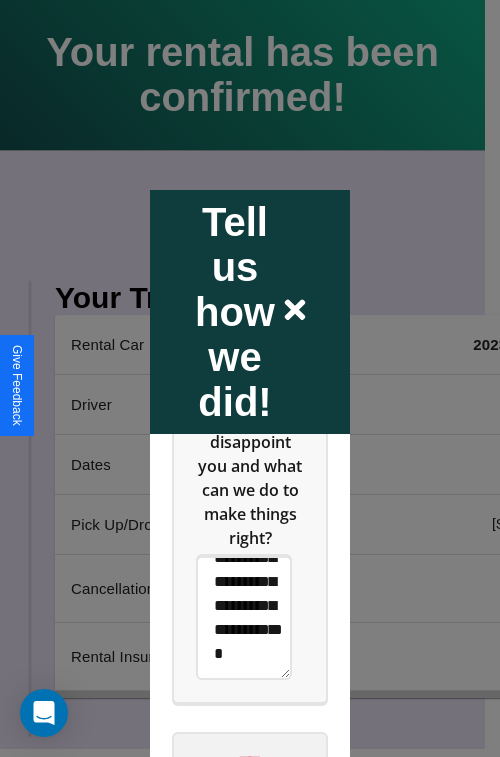 click on "****" at bounding box center (250, 761) 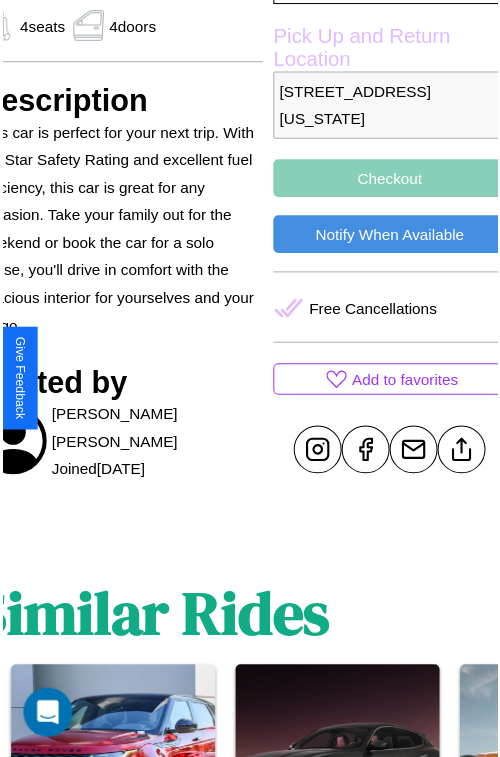 scroll, scrollTop: 693, scrollLeft: 96, axis: both 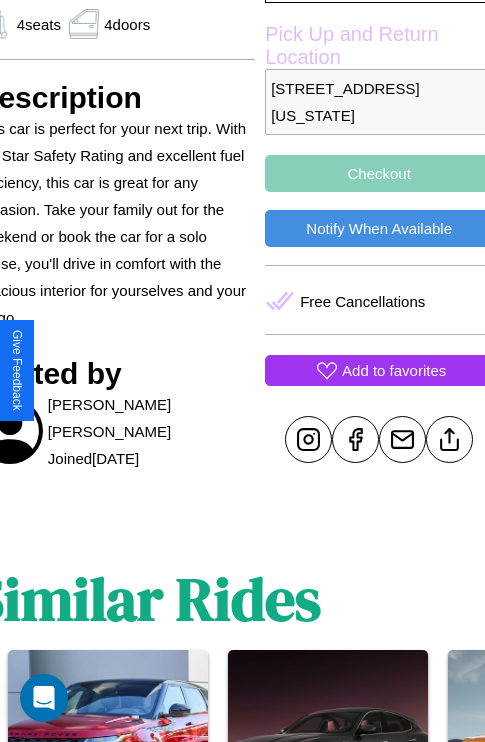 click on "Add to favorites" at bounding box center [394, 370] 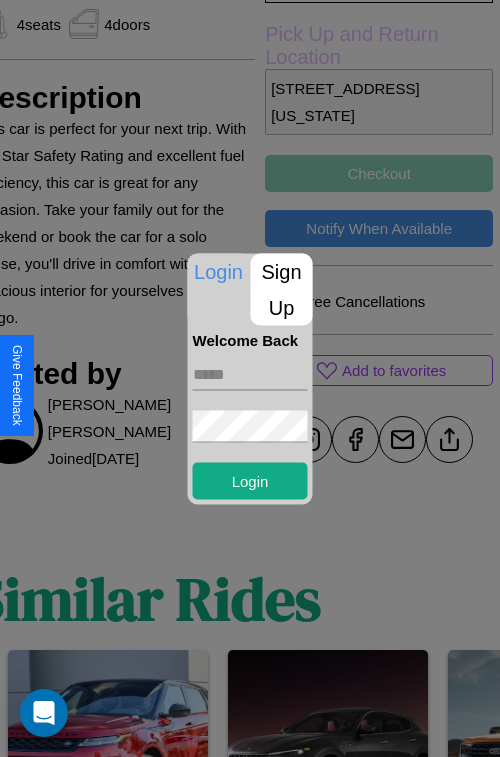 click at bounding box center [250, 374] 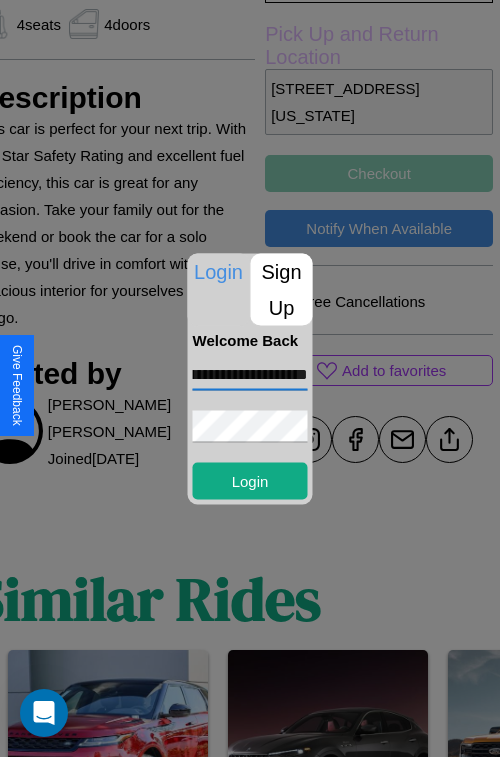 scroll, scrollTop: 0, scrollLeft: 67, axis: horizontal 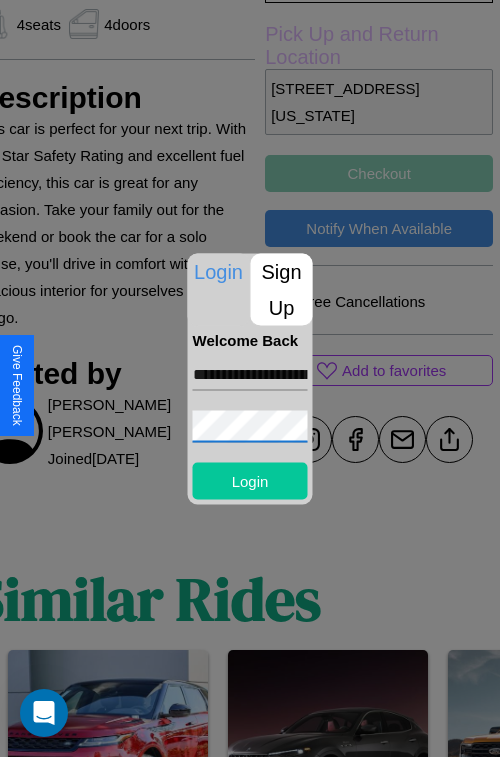 click on "Login" at bounding box center [250, 480] 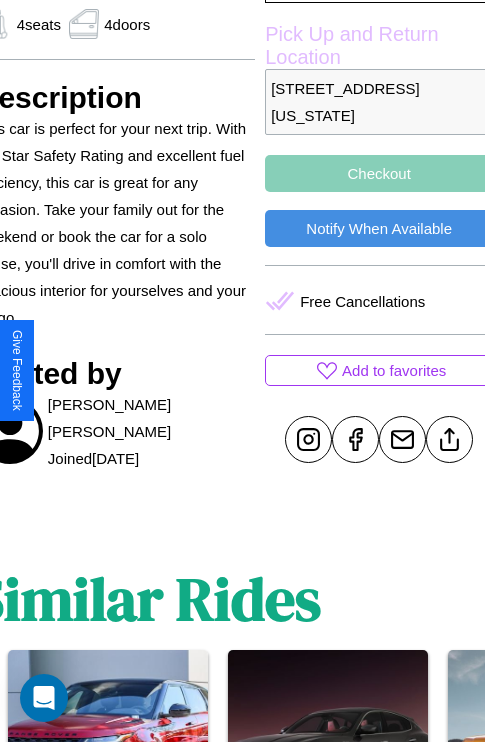 scroll, scrollTop: 693, scrollLeft: 96, axis: both 